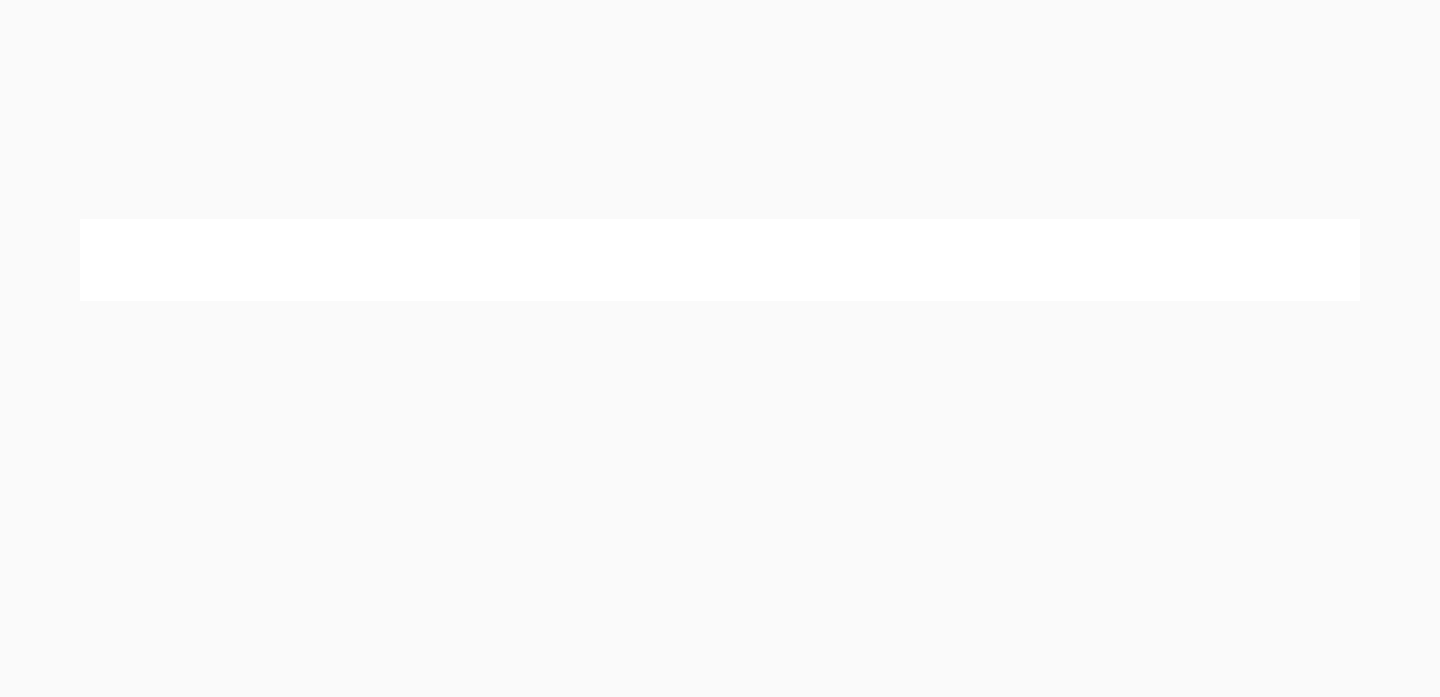scroll, scrollTop: 0, scrollLeft: 0, axis: both 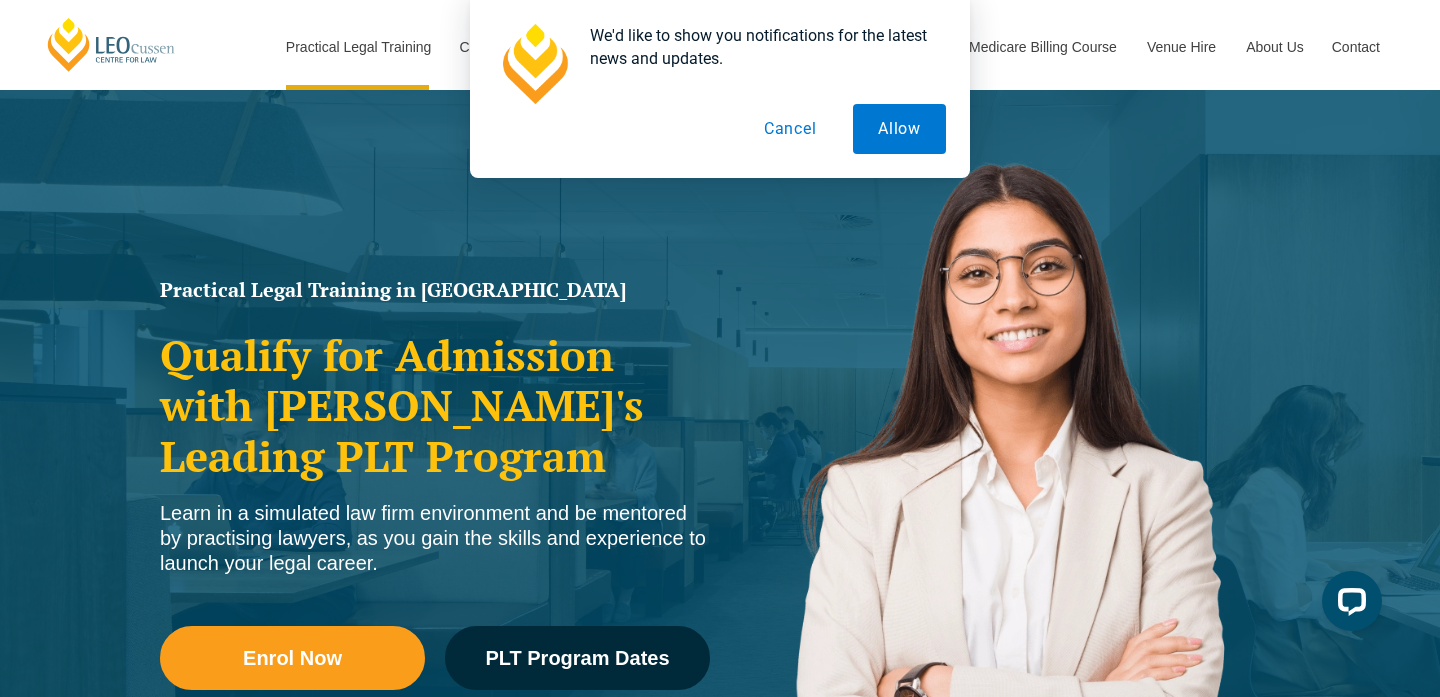 click on "Cancel" at bounding box center (790, 129) 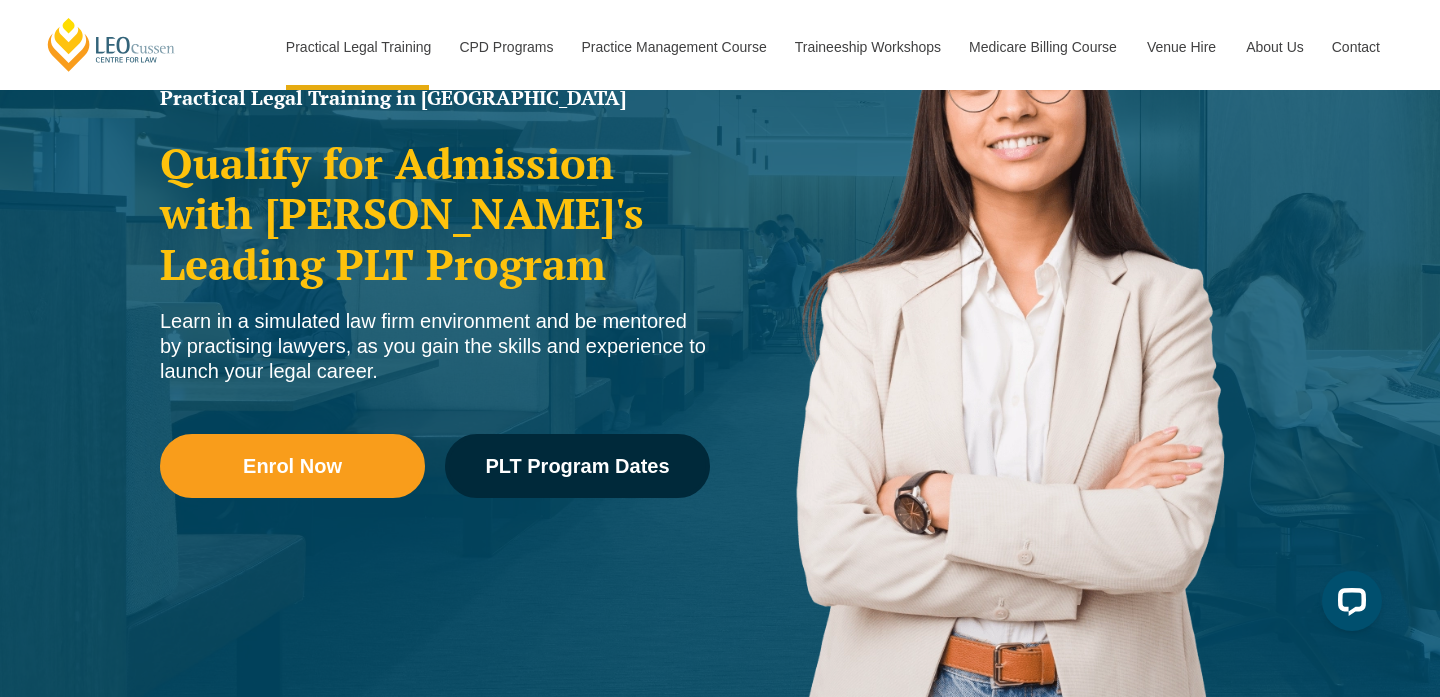 scroll, scrollTop: 283, scrollLeft: 0, axis: vertical 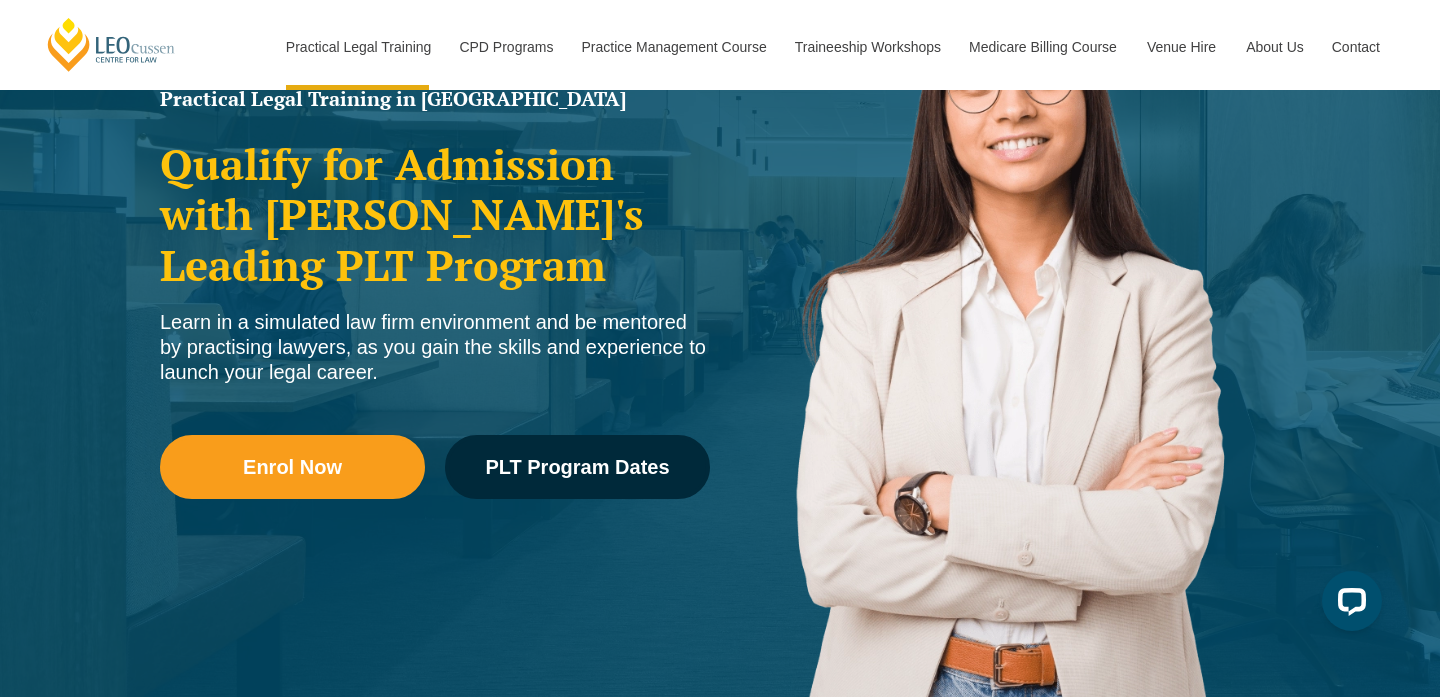 drag, startPoint x: 694, startPoint y: 379, endPoint x: 650, endPoint y: 370, distance: 44.911022 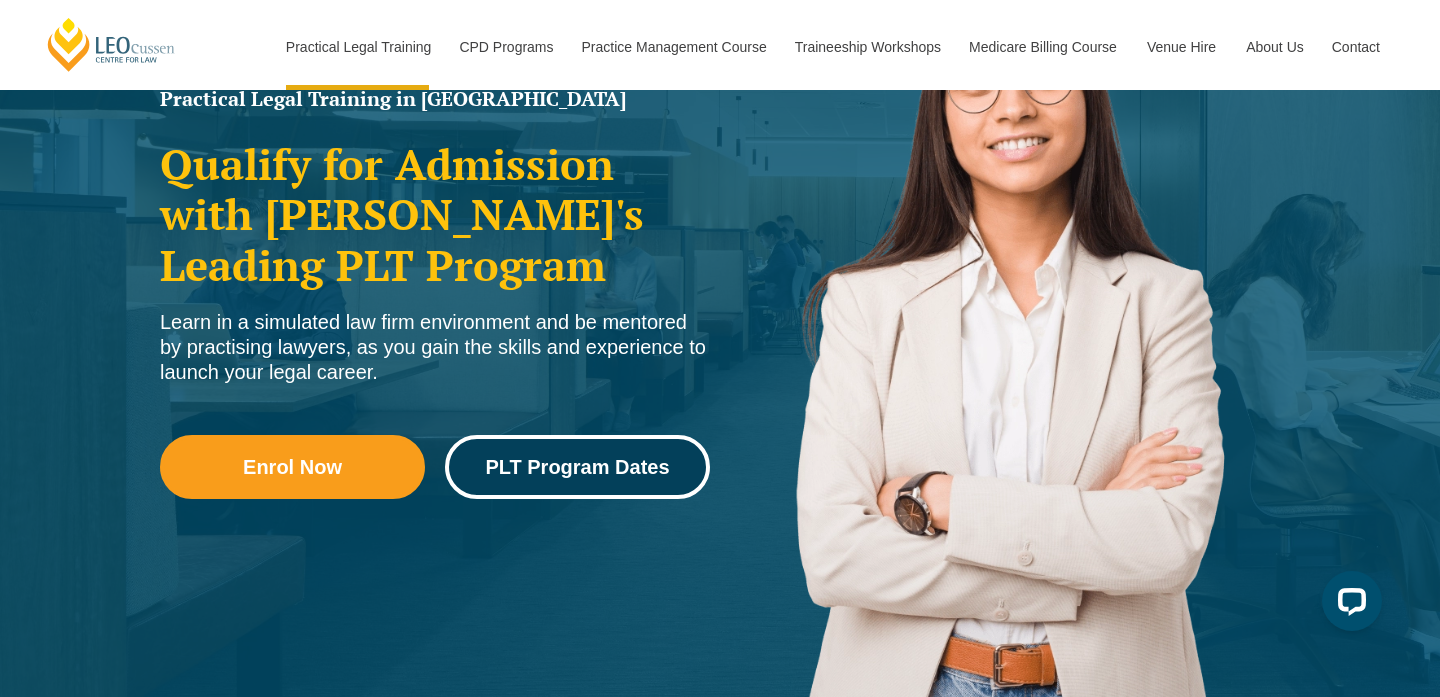click on "PLT Program Dates" at bounding box center (577, 467) 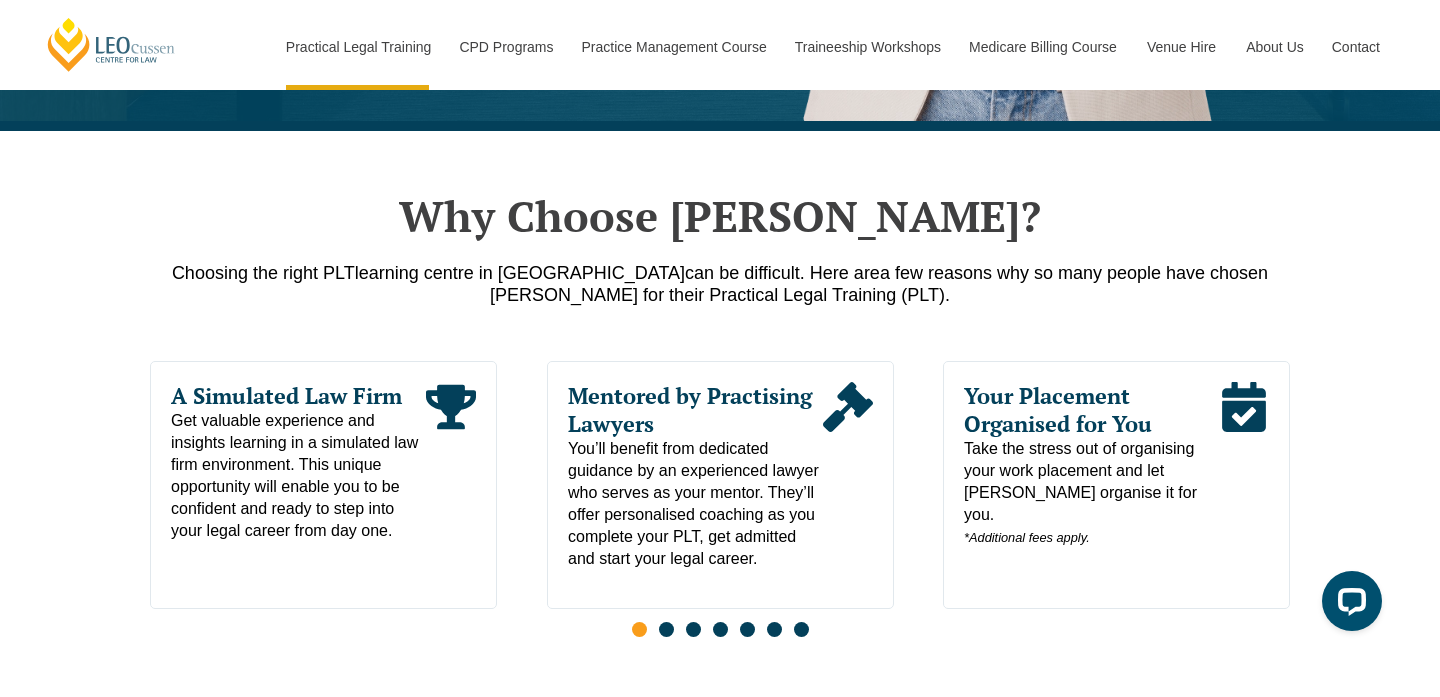 scroll, scrollTop: 926, scrollLeft: 0, axis: vertical 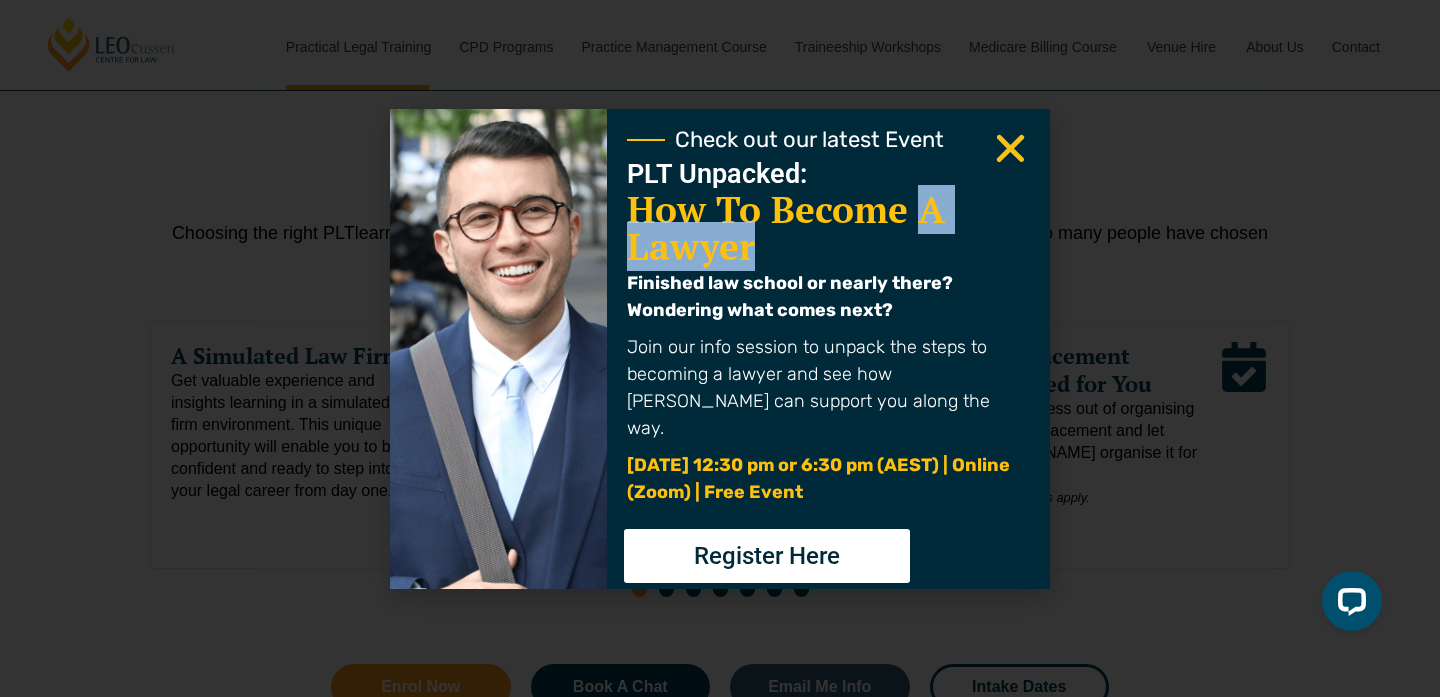 click on "How To Become A Lawyer" at bounding box center (828, 228) 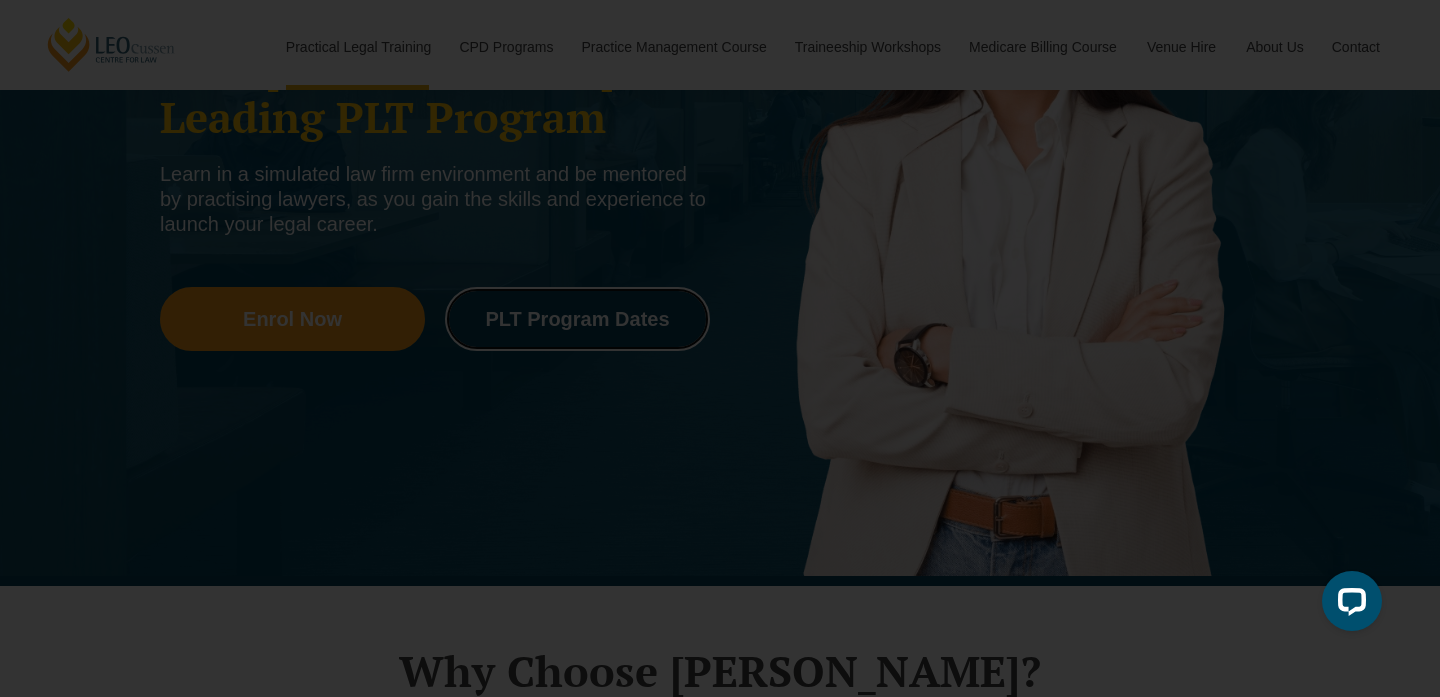 scroll, scrollTop: 401, scrollLeft: 0, axis: vertical 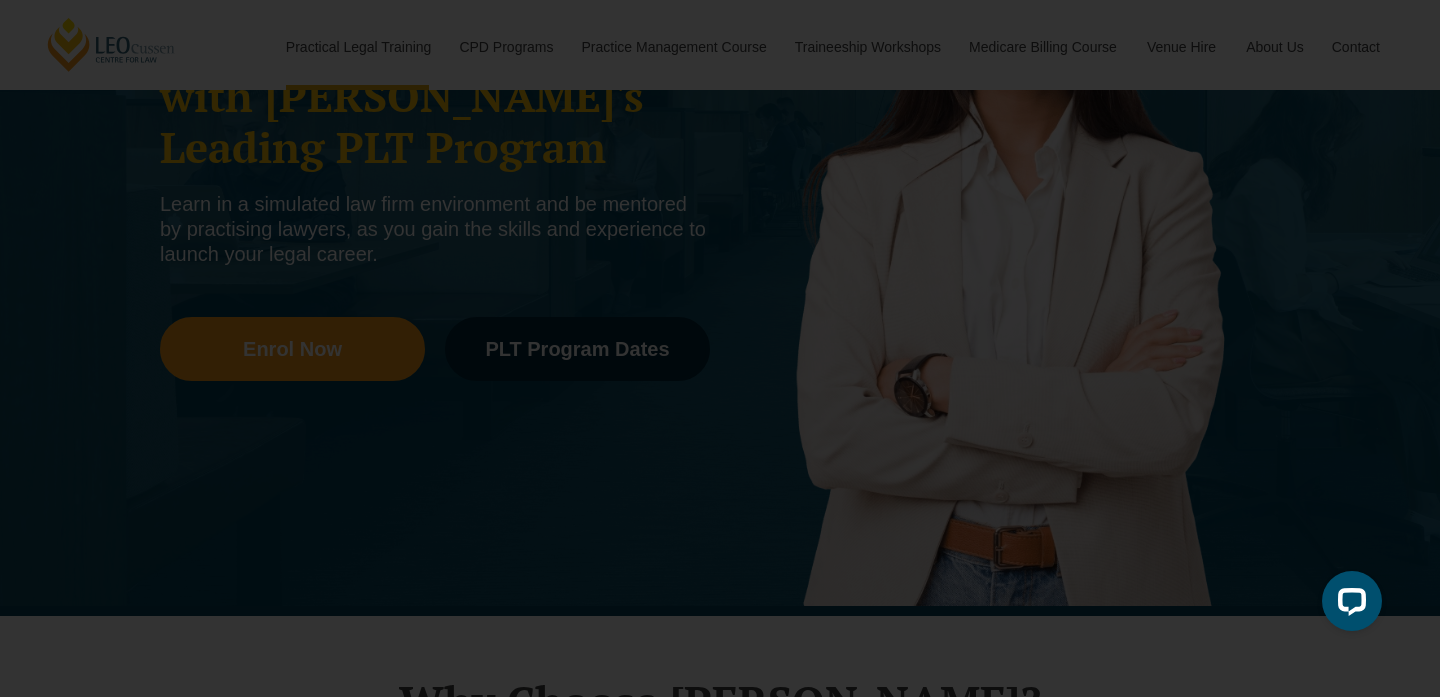 click 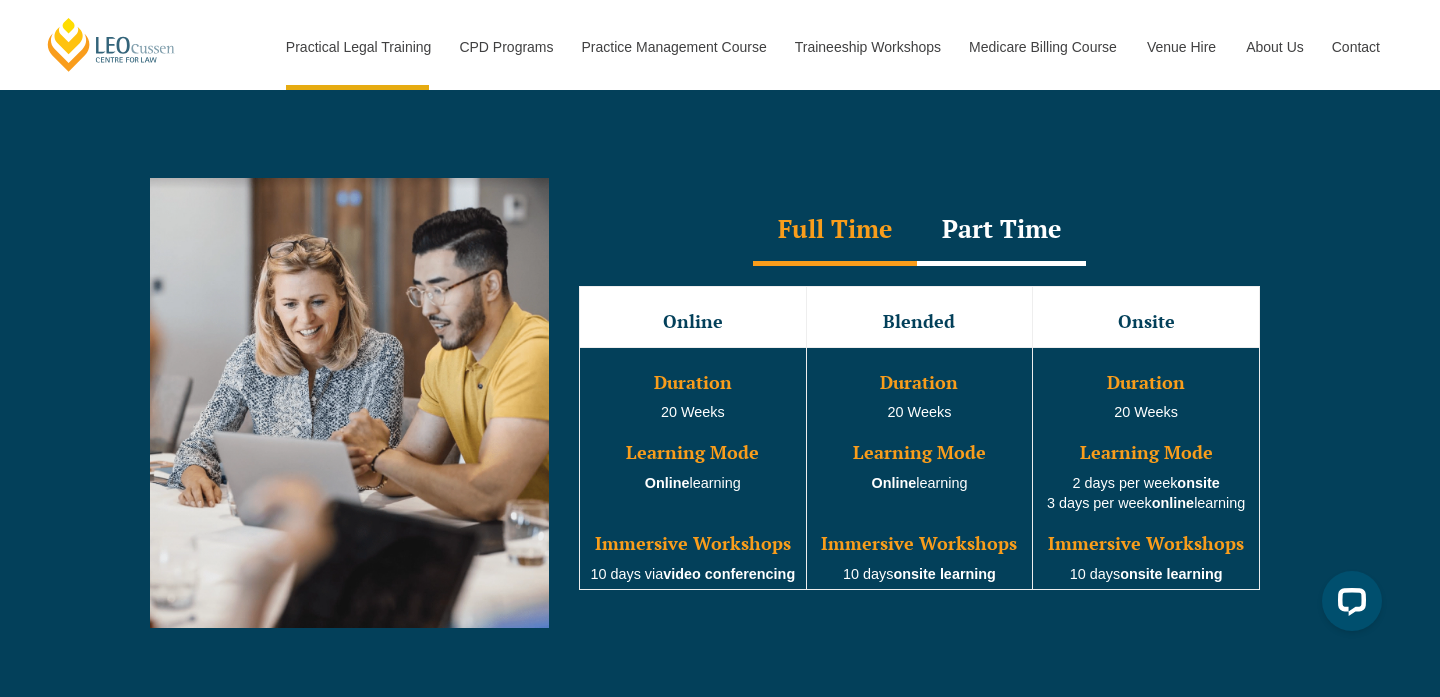 scroll, scrollTop: 1781, scrollLeft: 0, axis: vertical 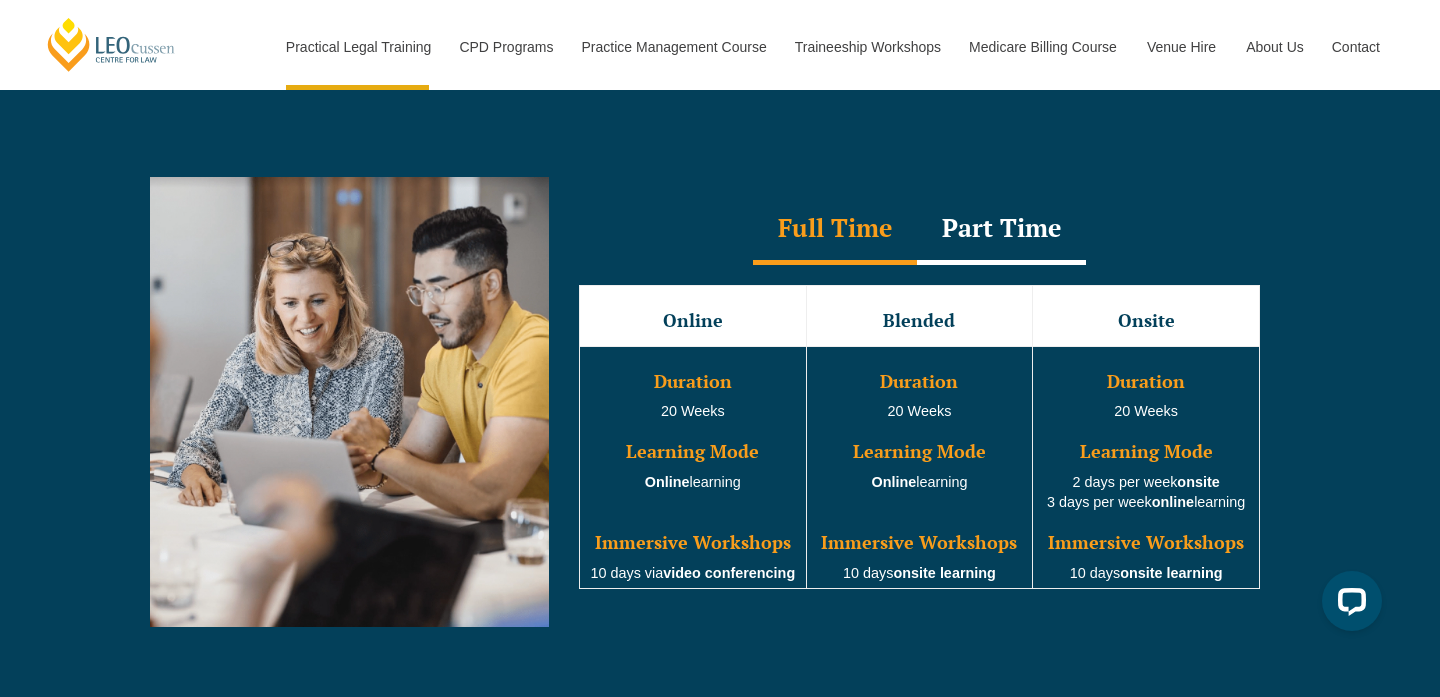 drag, startPoint x: 754, startPoint y: 364, endPoint x: 742, endPoint y: 371, distance: 13.892444 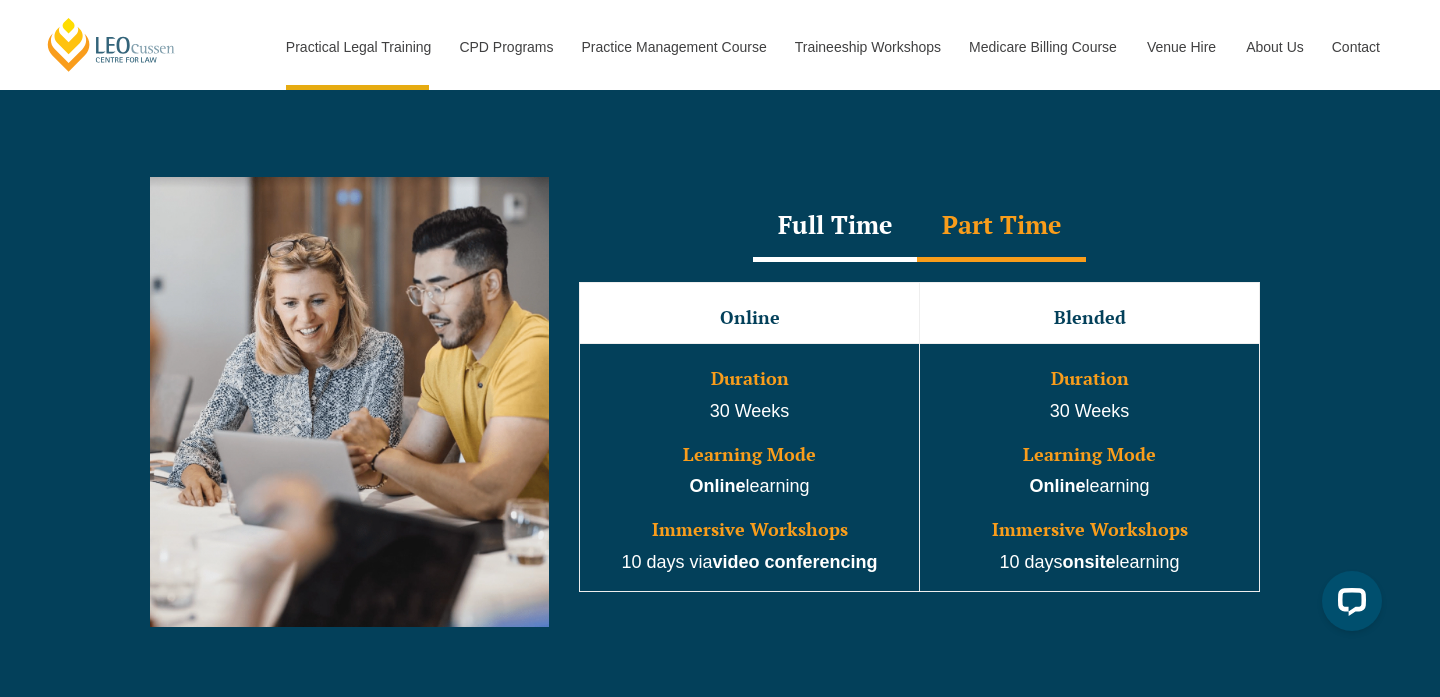 click on "Full Time" at bounding box center (835, 227) 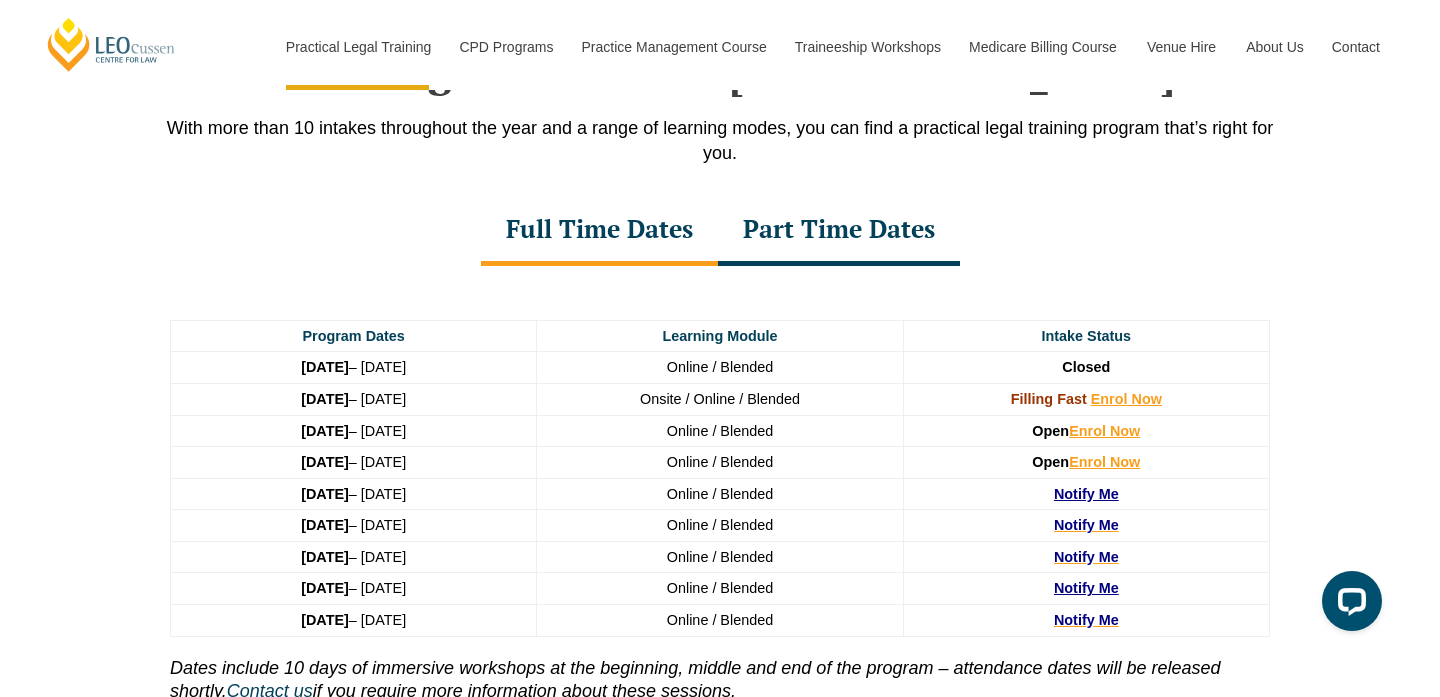 scroll, scrollTop: 2683, scrollLeft: 0, axis: vertical 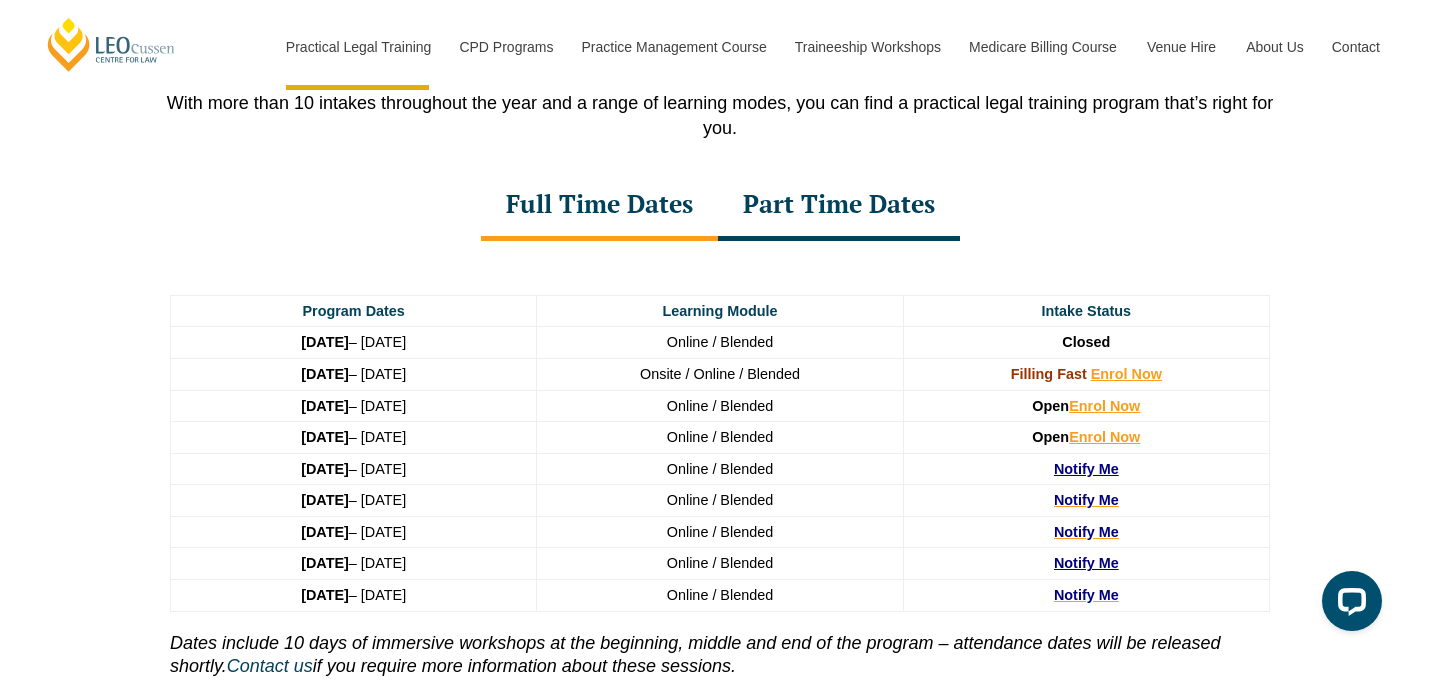 drag, startPoint x: 532, startPoint y: 307, endPoint x: 505, endPoint y: 502, distance: 196.86035 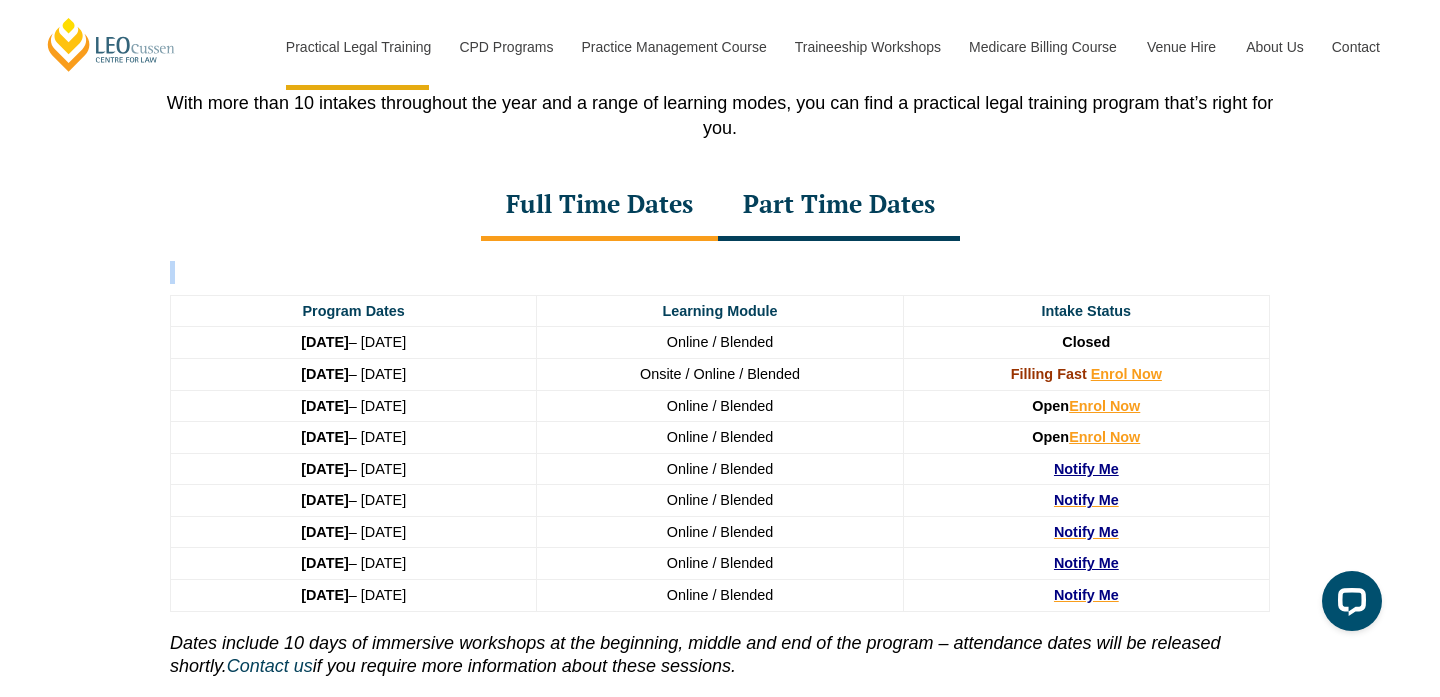 click on "Program Dates Learning Module Intake Status 23 June 2025  – 7 November 2025 Online / Blended Closed  4 August 2025  – 19 December 2025 Onsite / Online / Blended Filling Fast   Enrol Now 22 September 2025  – 20 February 2026 Online / Blended Open  Enrol Now 8 December 2025  – 8 May 2026 Online / Blended Open  Enrol Now 27 January 2026   – 12 June 2026 Online / Blended Notify Me 16 February 2026  – 3 July 2026 Online / Blended Notify Me 23 March 2026  – 7 August 2026 Online / Blended Notify Me 22 June 2026  – 6 November 2026 Online / Blended Notify Me 3 August 2026  – 18 December 2026 Online / Blended Notify Me Dates include 10 days of immersive workshops at the beginning, middle and end of the program – attendance dates will be released shortly .  Contact us  if you require more information about these sessions." at bounding box center [720, 474] 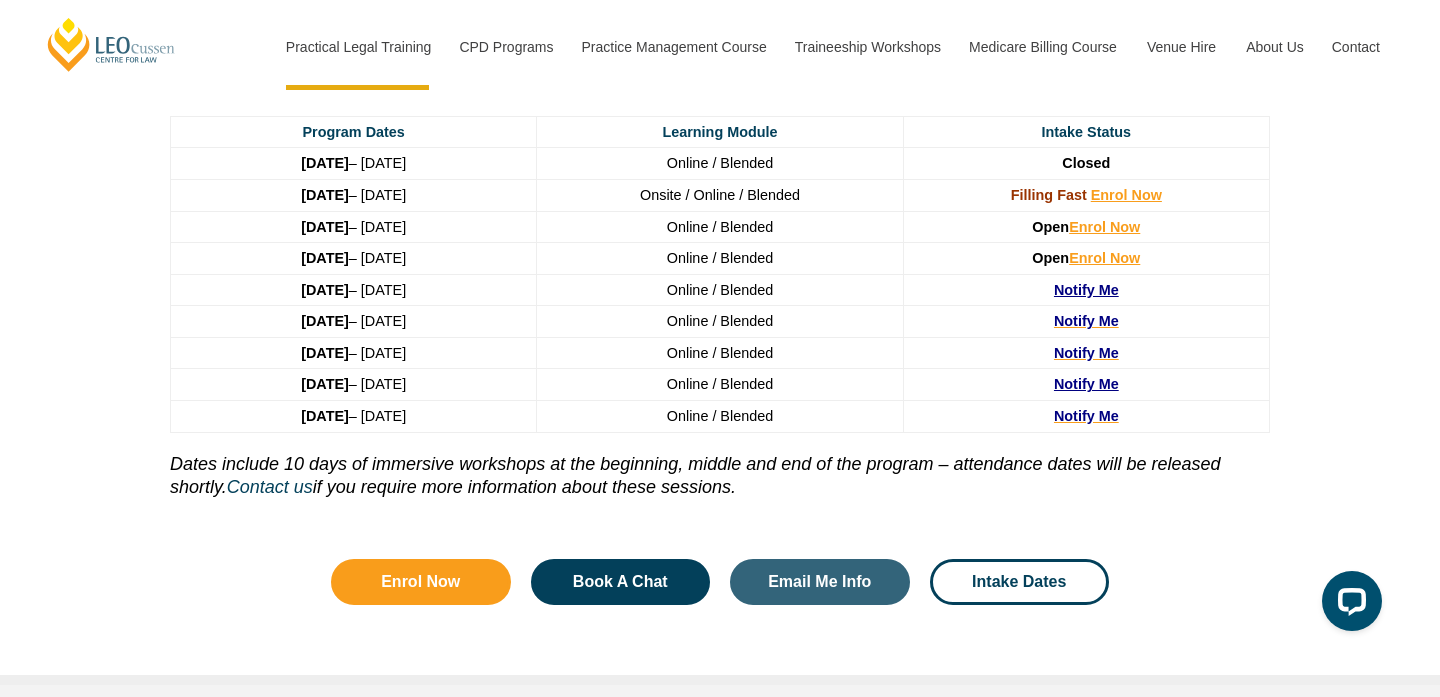 scroll, scrollTop: 2863, scrollLeft: 0, axis: vertical 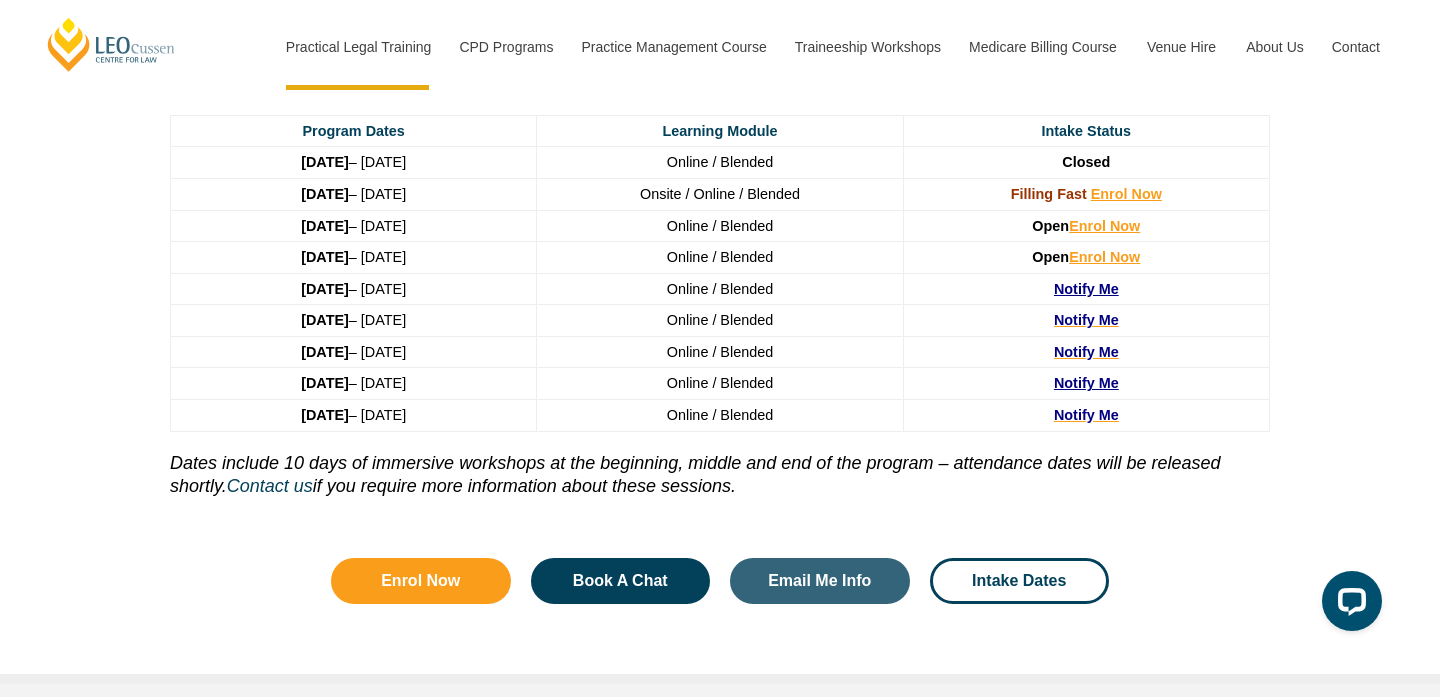 drag, startPoint x: 624, startPoint y: 451, endPoint x: 635, endPoint y: 447, distance: 11.7046995 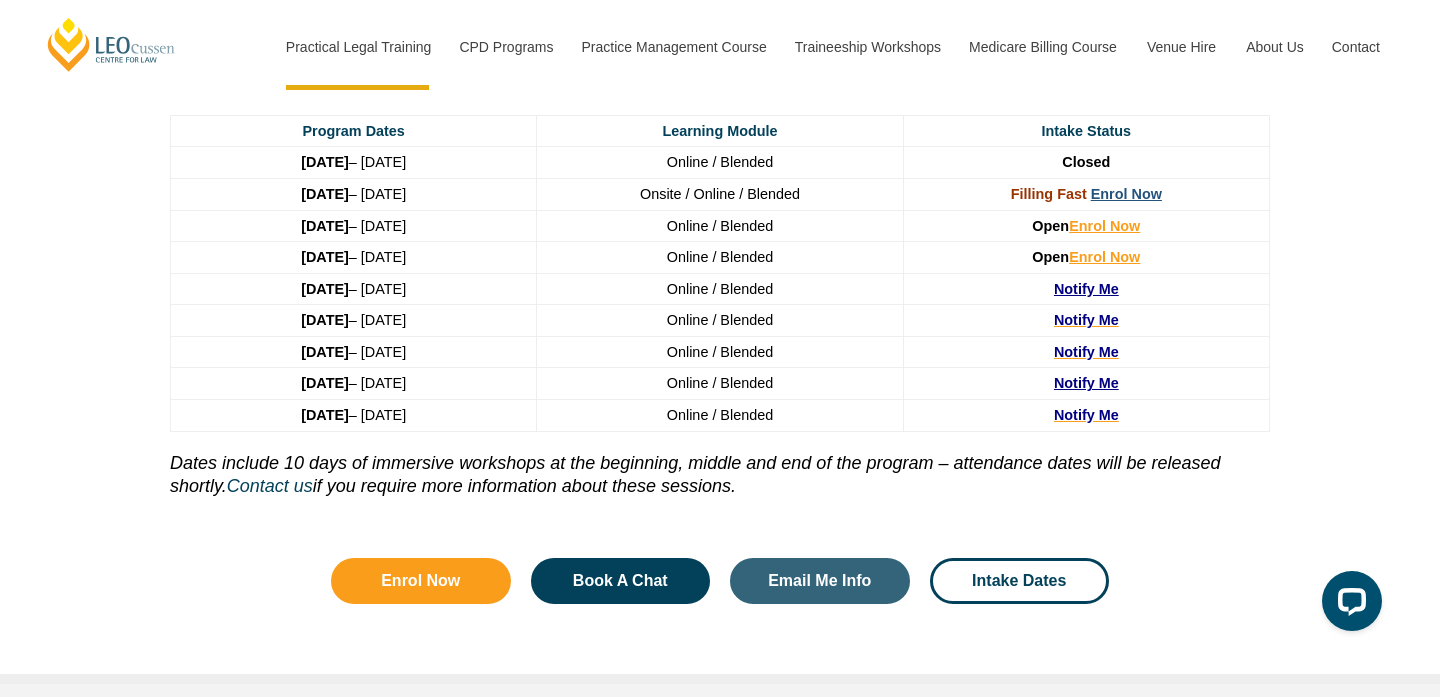 click on "Enrol Now" at bounding box center [1126, 194] 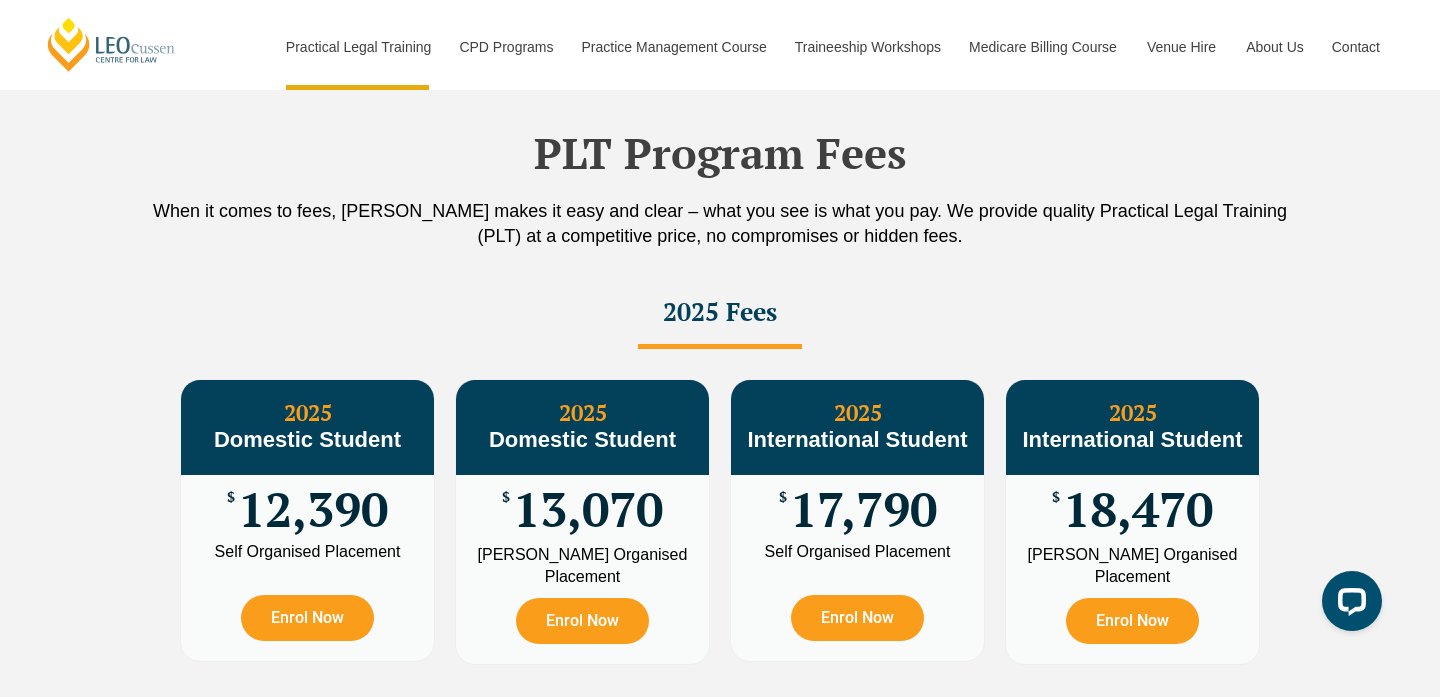 scroll, scrollTop: 3475, scrollLeft: 0, axis: vertical 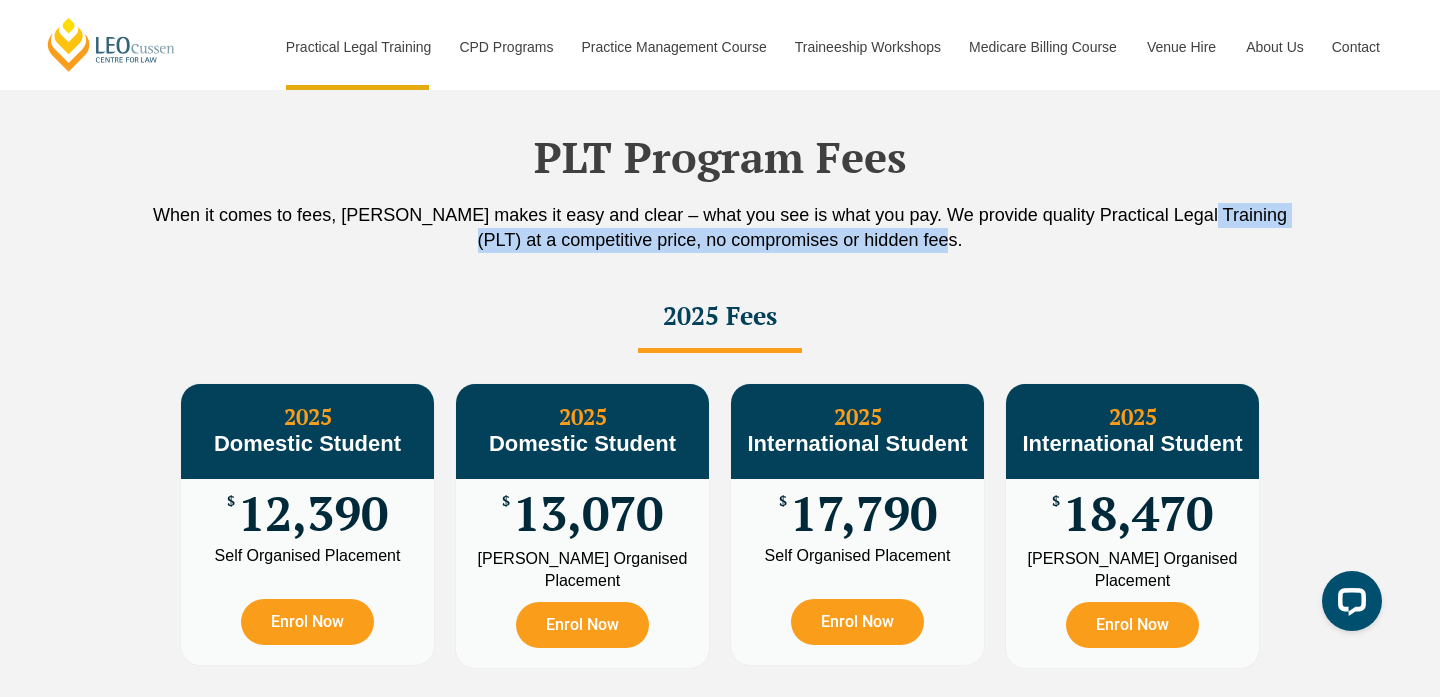 drag, startPoint x: 1219, startPoint y: 276, endPoint x: 1184, endPoint y: 242, distance: 48.79549 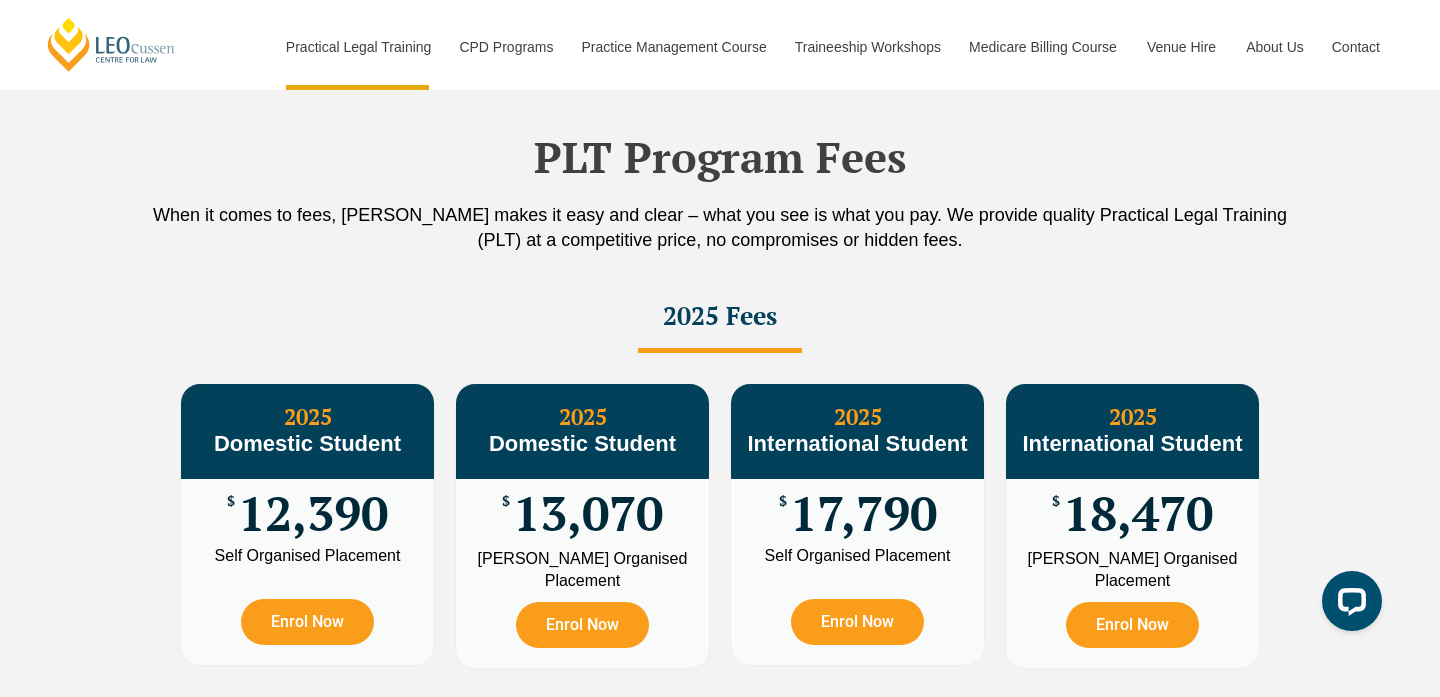 drag, startPoint x: 1182, startPoint y: 253, endPoint x: 1170, endPoint y: 256, distance: 12.369317 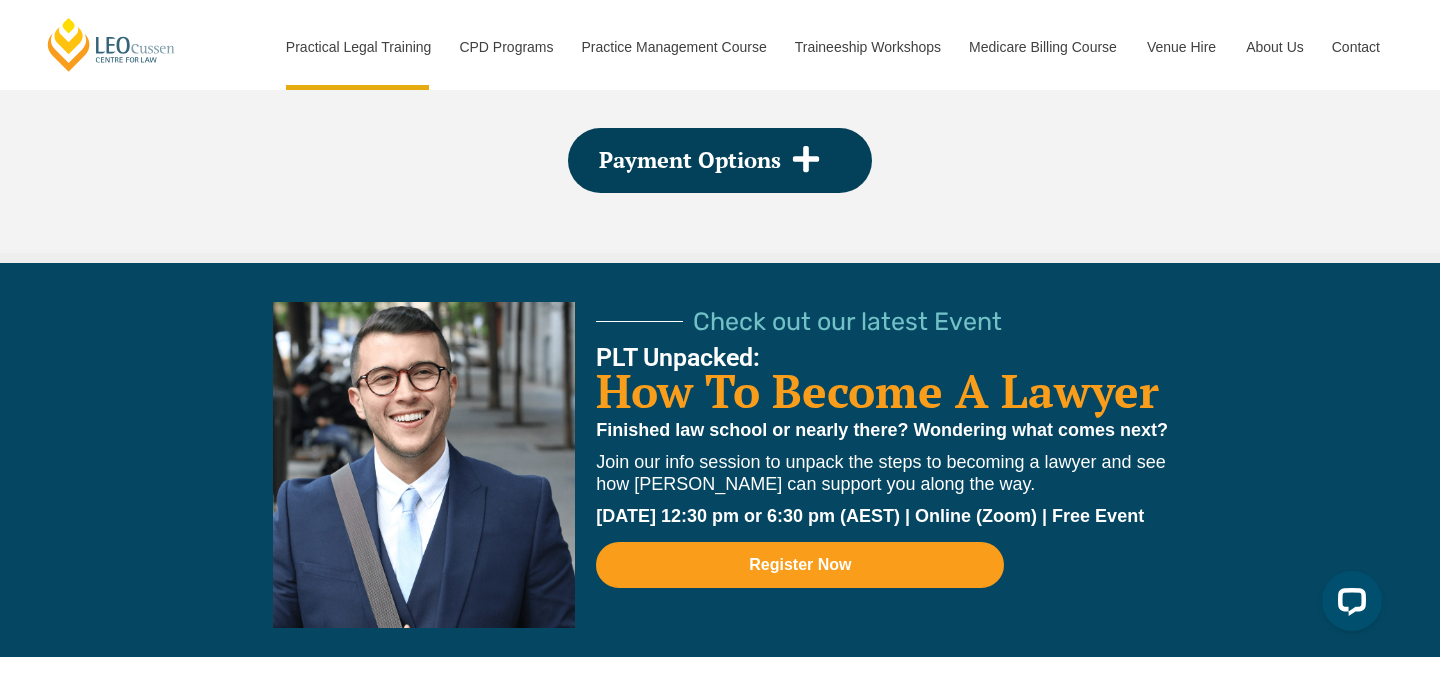 scroll, scrollTop: 4099, scrollLeft: 0, axis: vertical 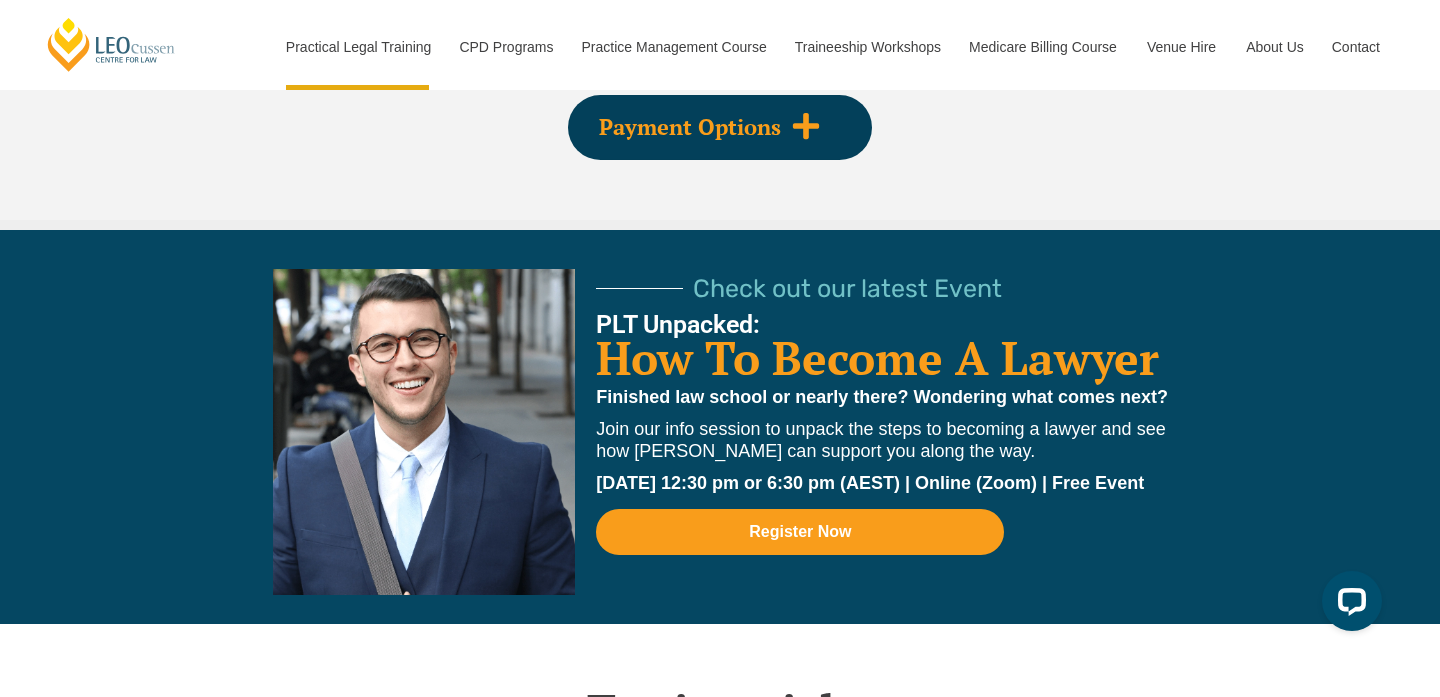 click on "Payment Options" at bounding box center (720, 127) 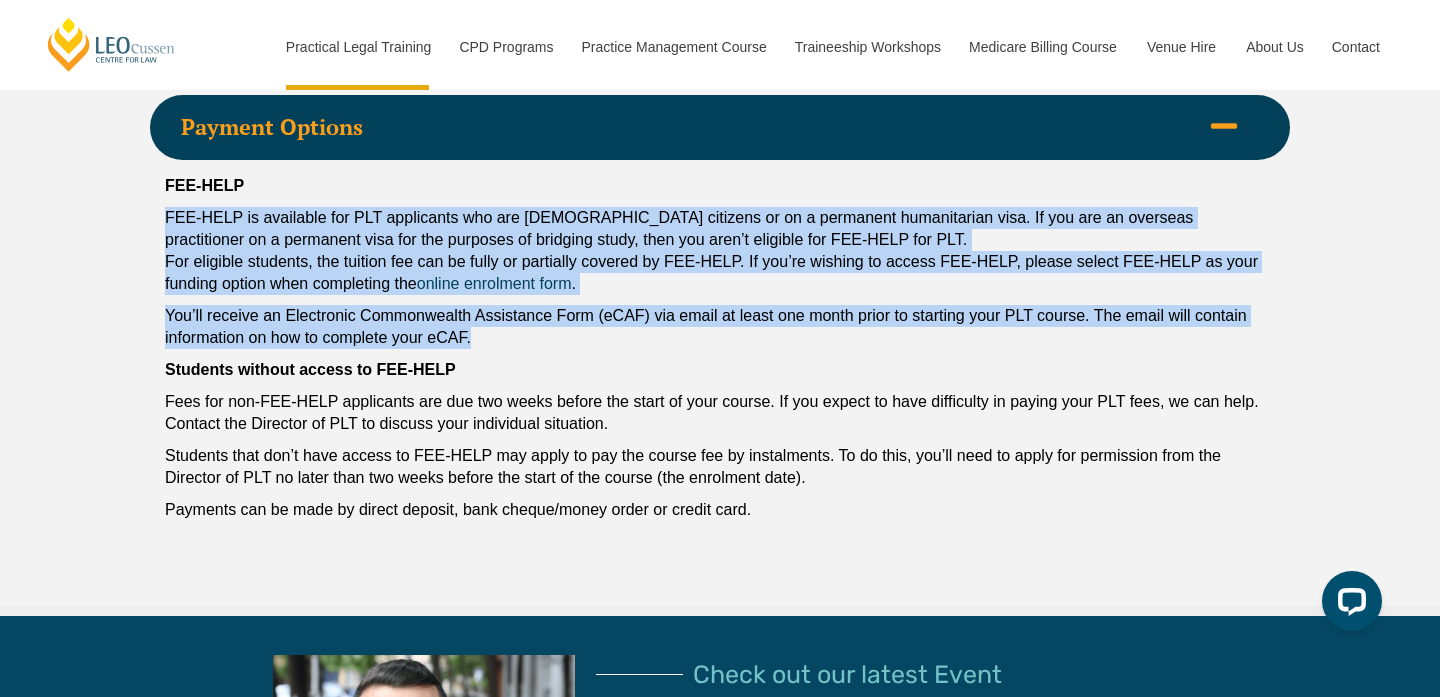 drag, startPoint x: 809, startPoint y: 182, endPoint x: 860, endPoint y: 338, distance: 164.12495 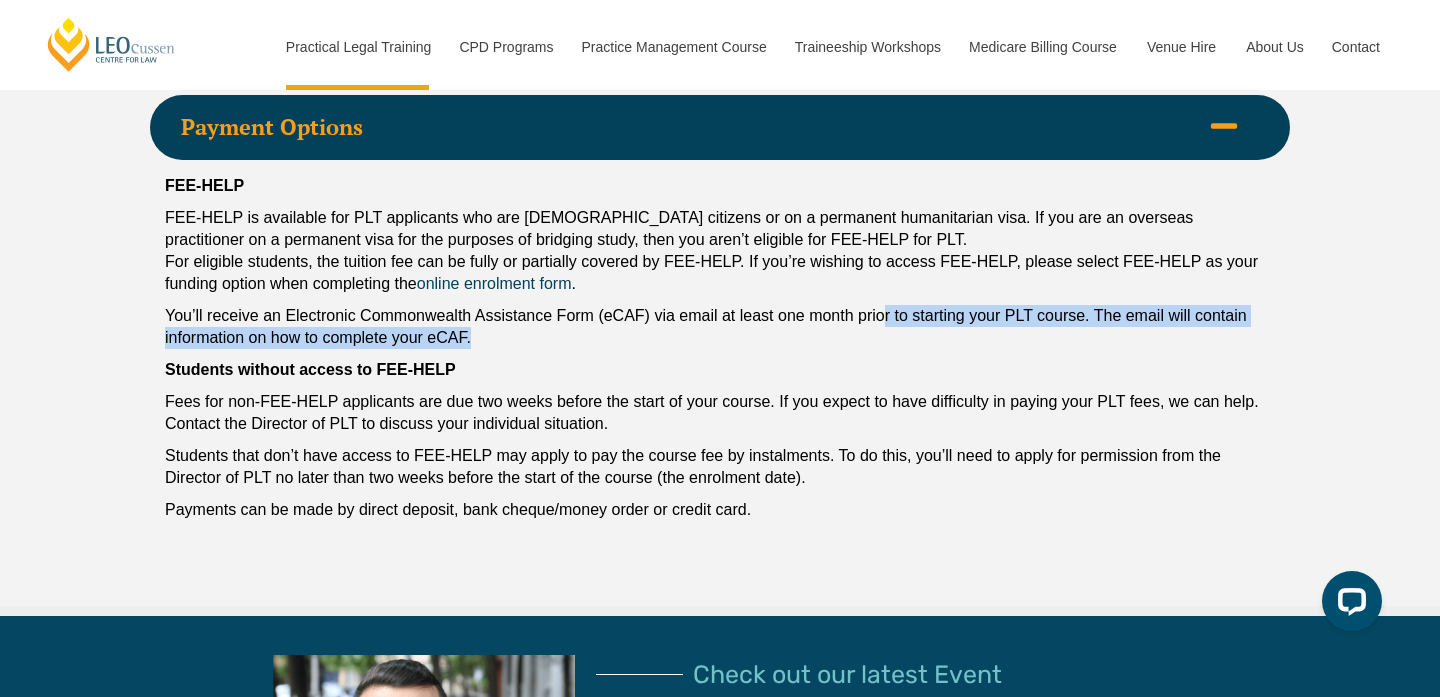 drag, startPoint x: 860, startPoint y: 338, endPoint x: 885, endPoint y: 327, distance: 27.313 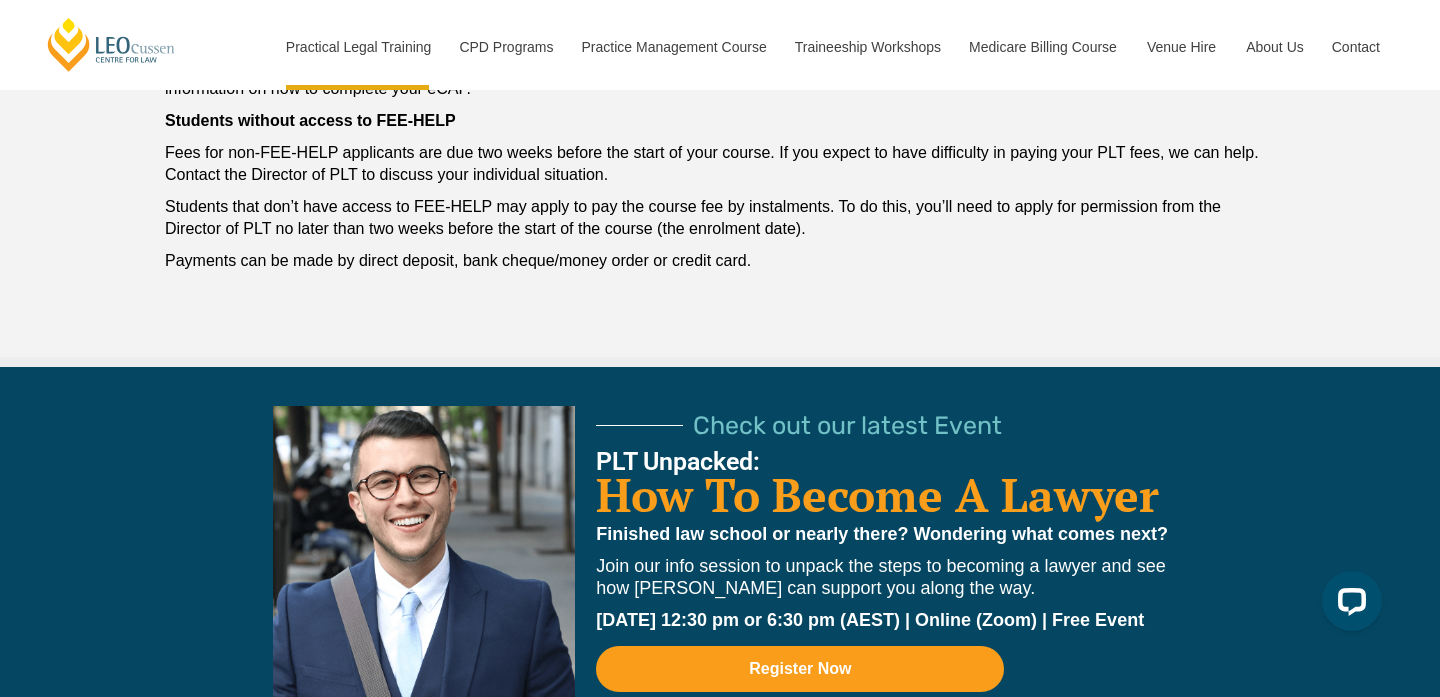 scroll, scrollTop: 4307, scrollLeft: 0, axis: vertical 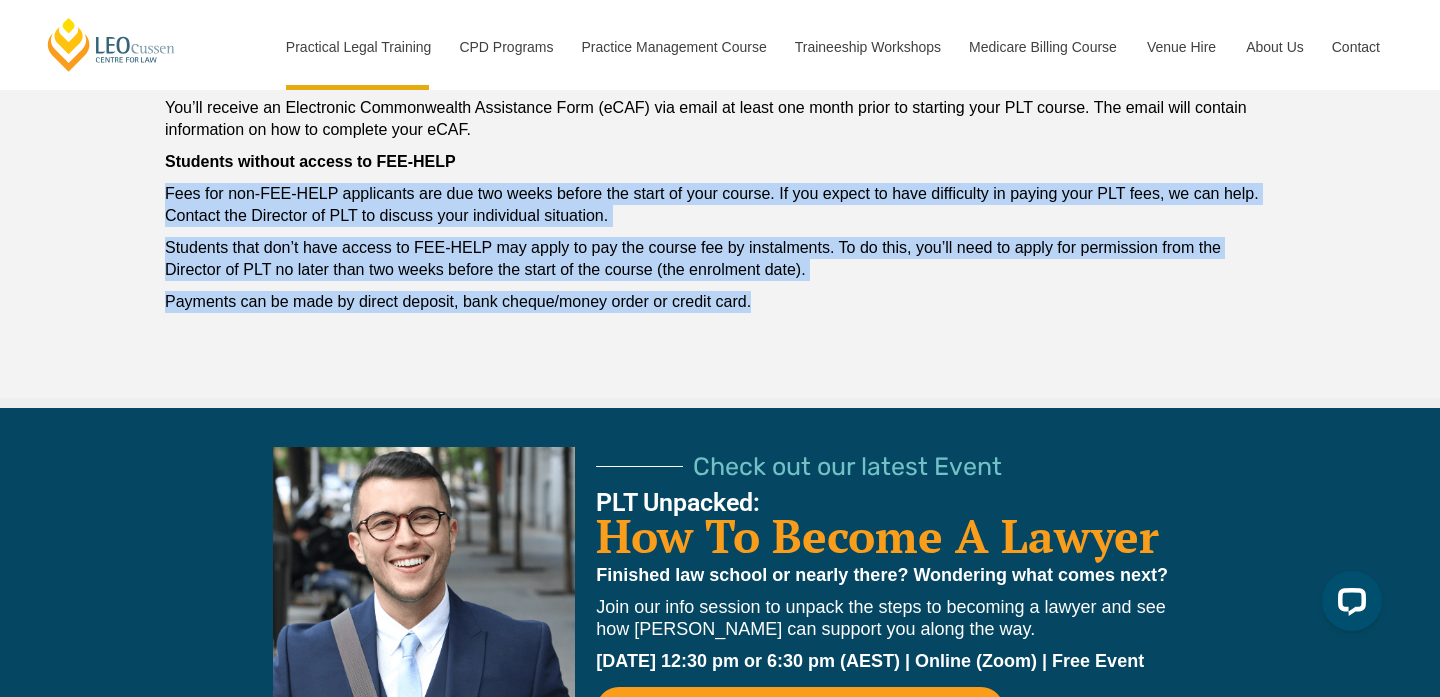 drag, startPoint x: 899, startPoint y: 296, endPoint x: 954, endPoint y: 182, distance: 126.57409 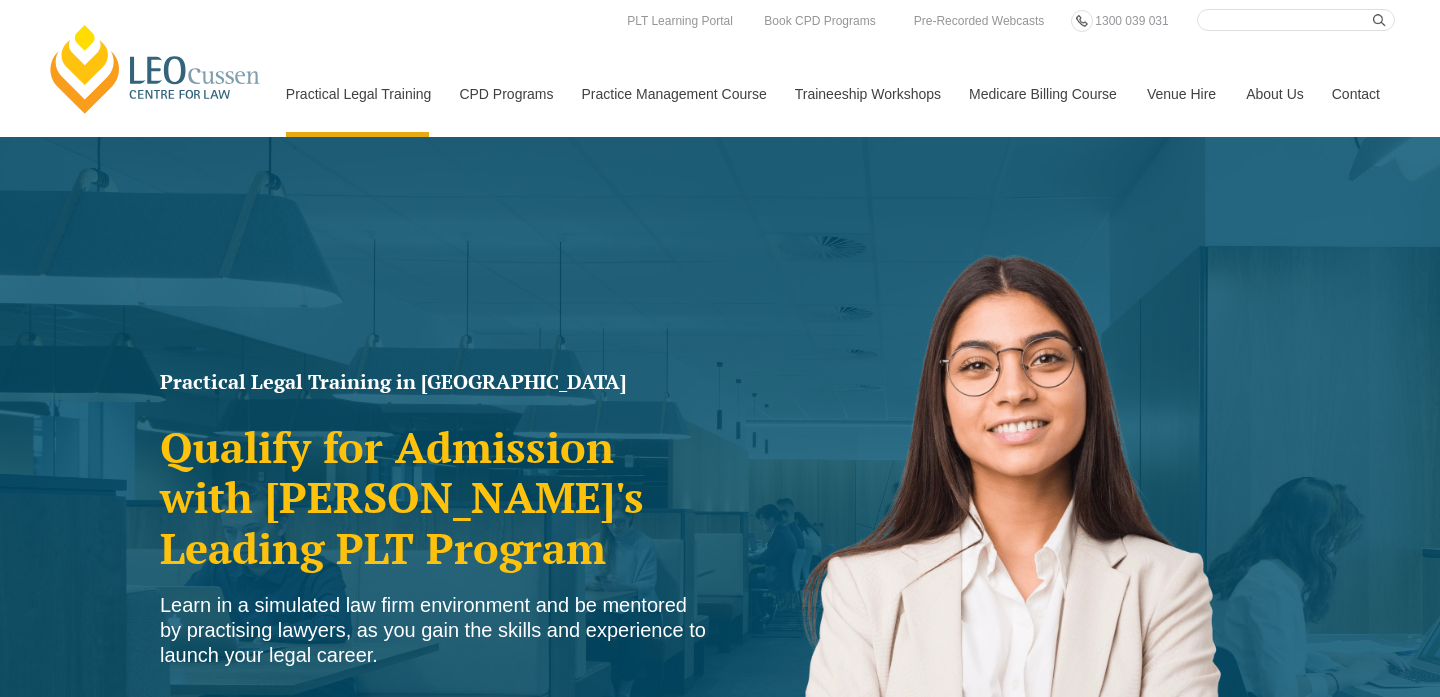scroll, scrollTop: 245, scrollLeft: 0, axis: vertical 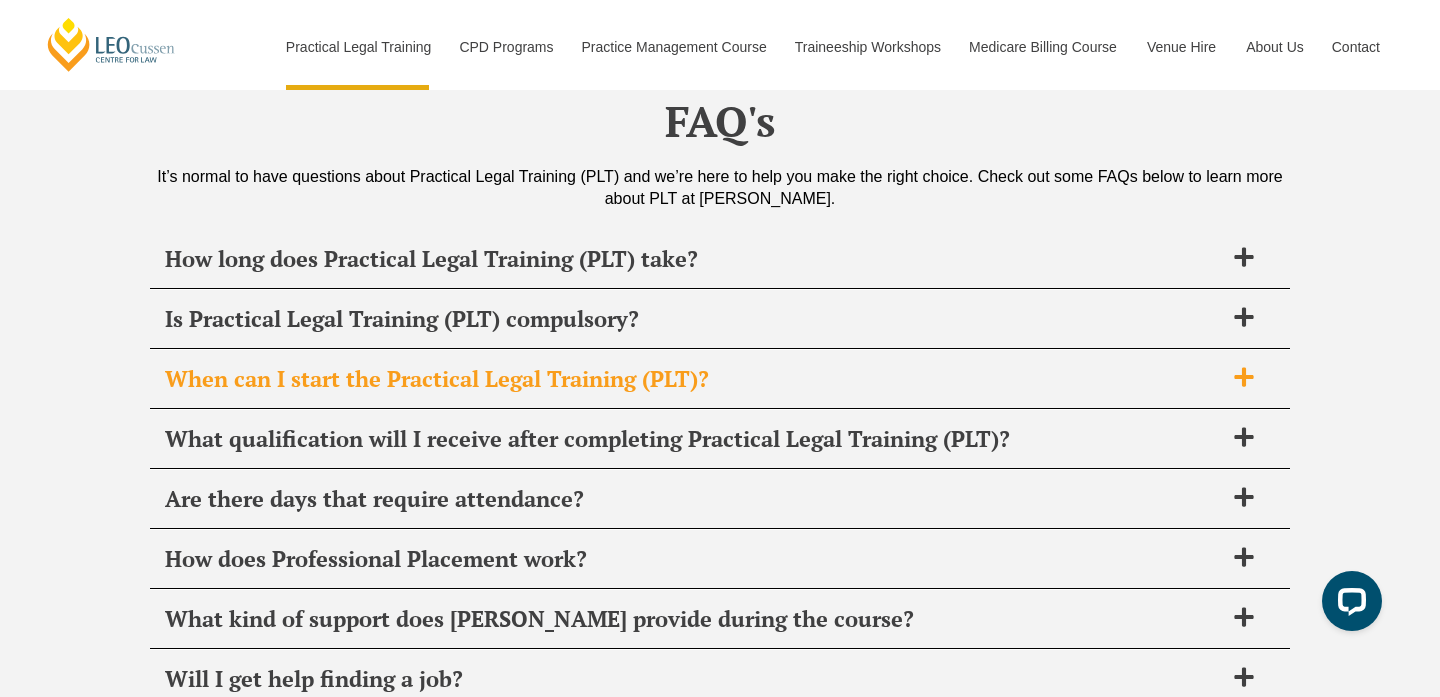 click on "When can I start the Practical Legal Training (PLT)?" at bounding box center (720, 379) 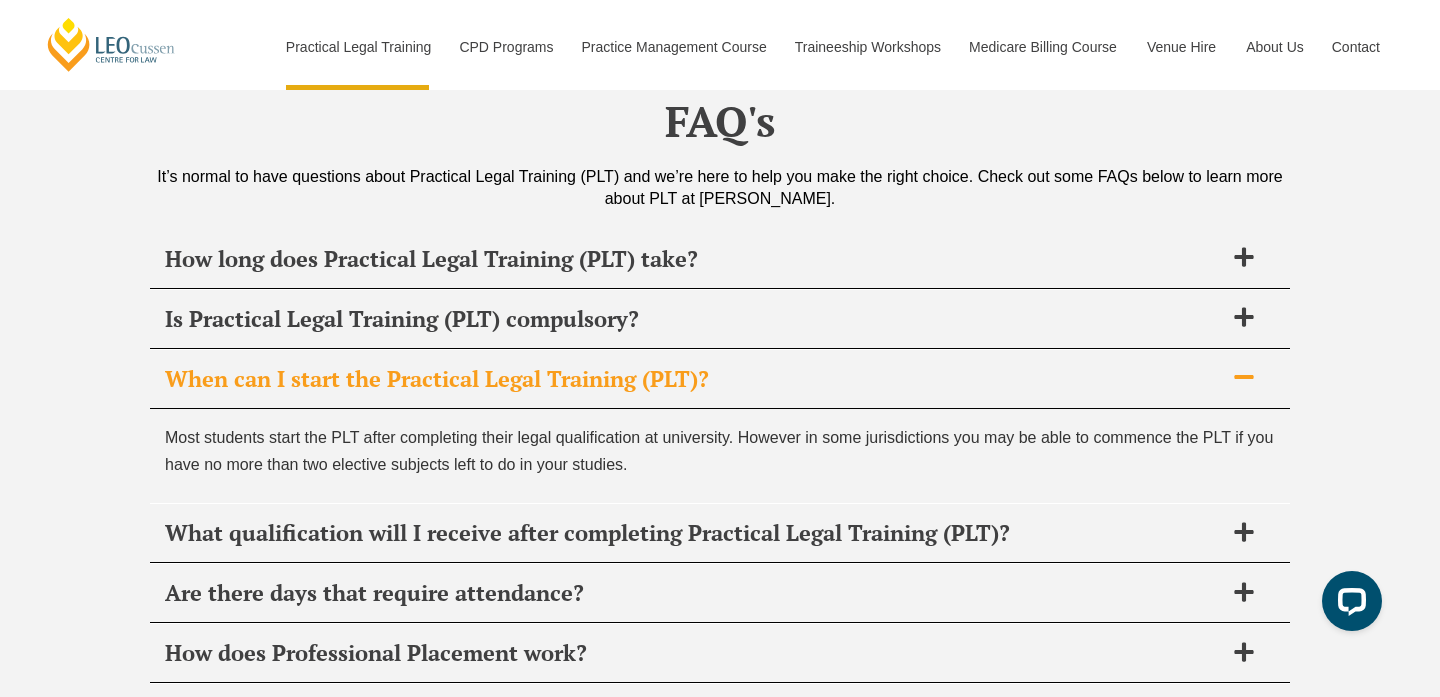 click on "Most students start the PLT after completing their legal qualification at university. However in some jurisdictions you may be able to commence the PLT if you have no more than two elective subjects left to do in your studies." at bounding box center (720, 451) 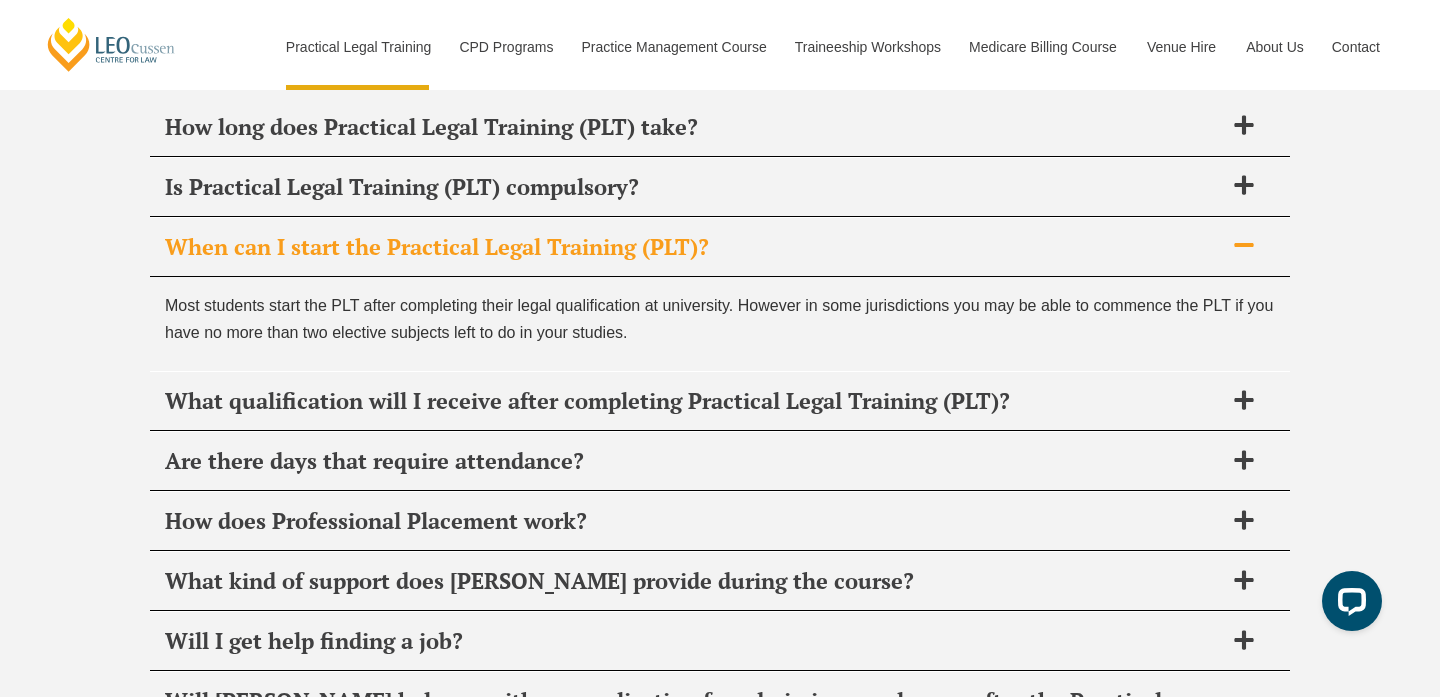 scroll, scrollTop: 9499, scrollLeft: 0, axis: vertical 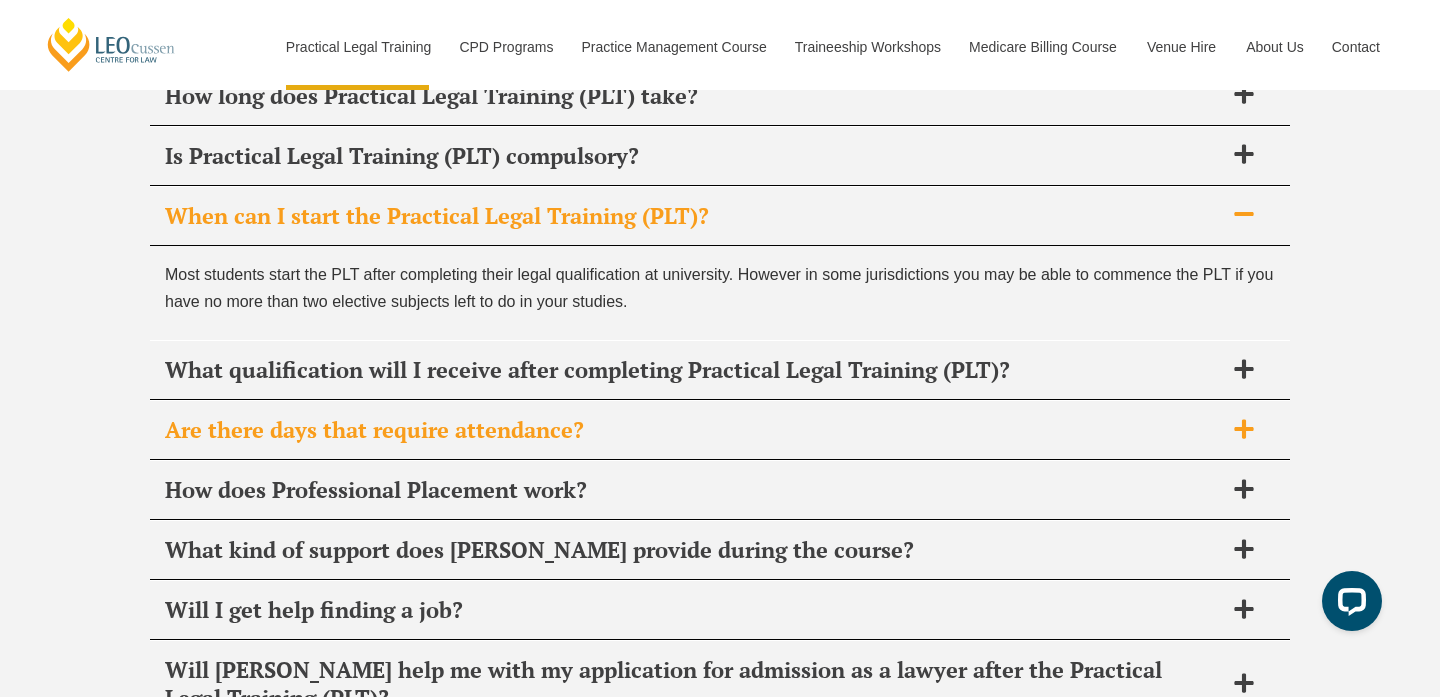 click on "Are there days that require attendance?" at bounding box center (694, 430) 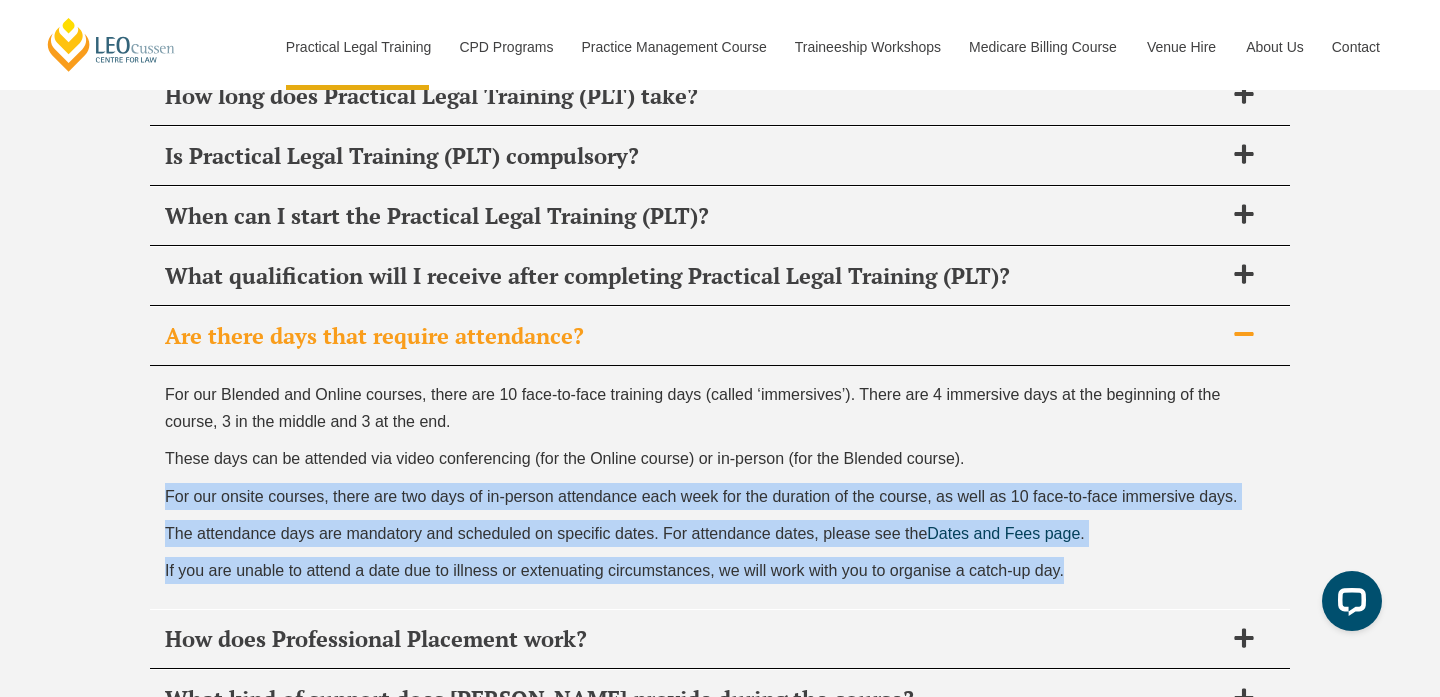 drag, startPoint x: 1056, startPoint y: 470, endPoint x: 1071, endPoint y: 337, distance: 133.84319 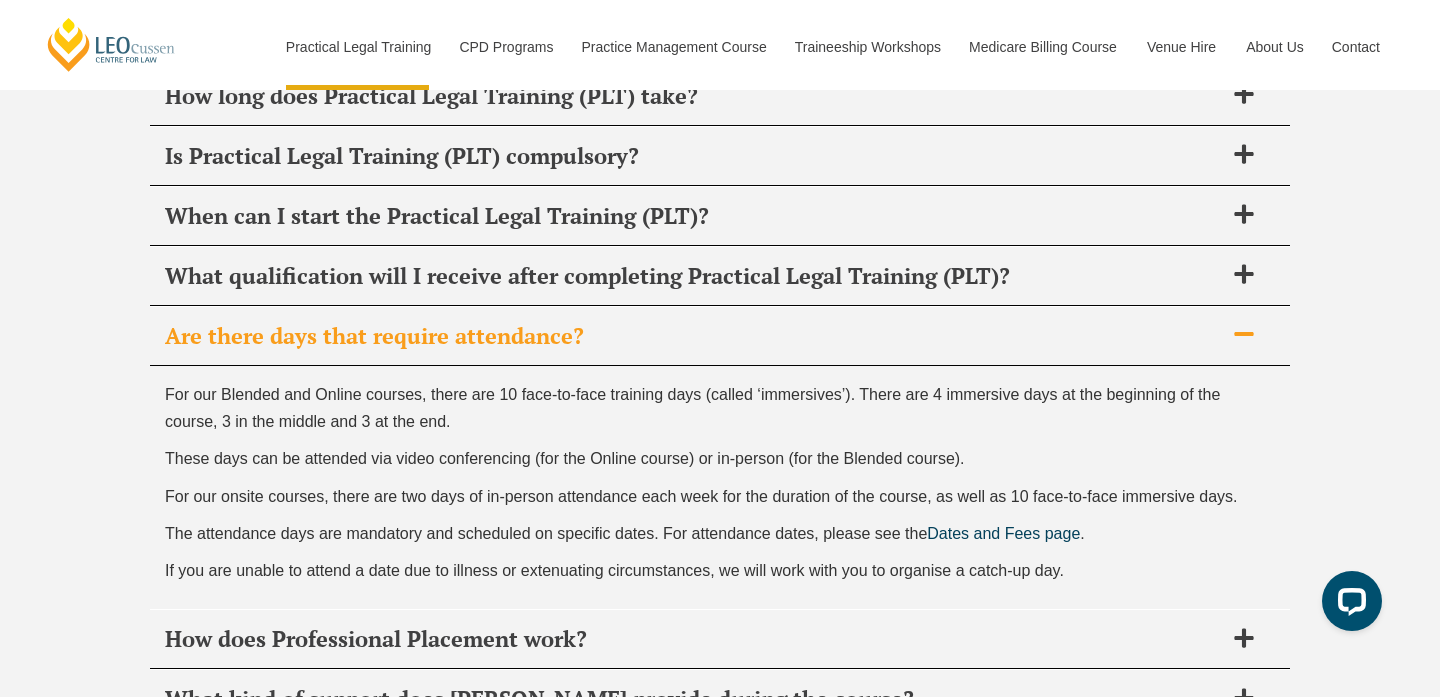 click on "These days can be attended via video conferencing (for the Online course) or in-person (for the Blended course)." at bounding box center [720, 458] 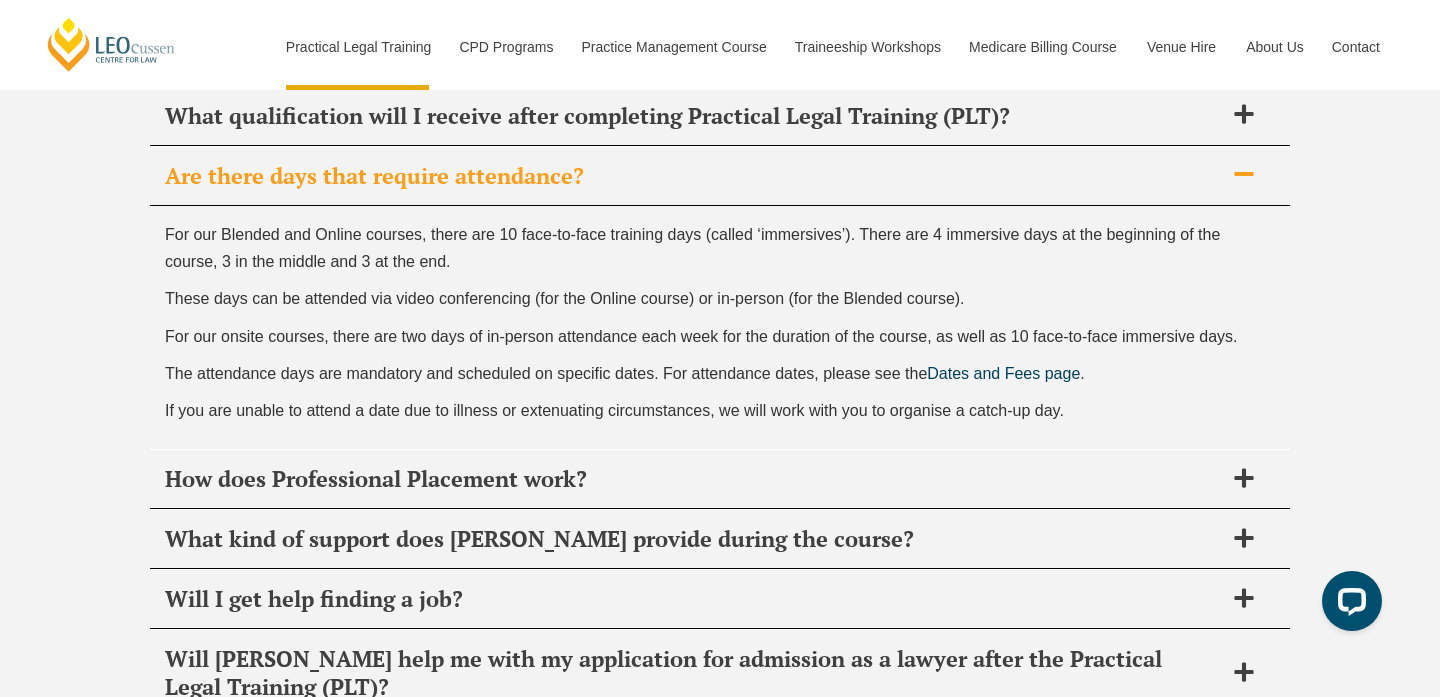 scroll, scrollTop: 9660, scrollLeft: 0, axis: vertical 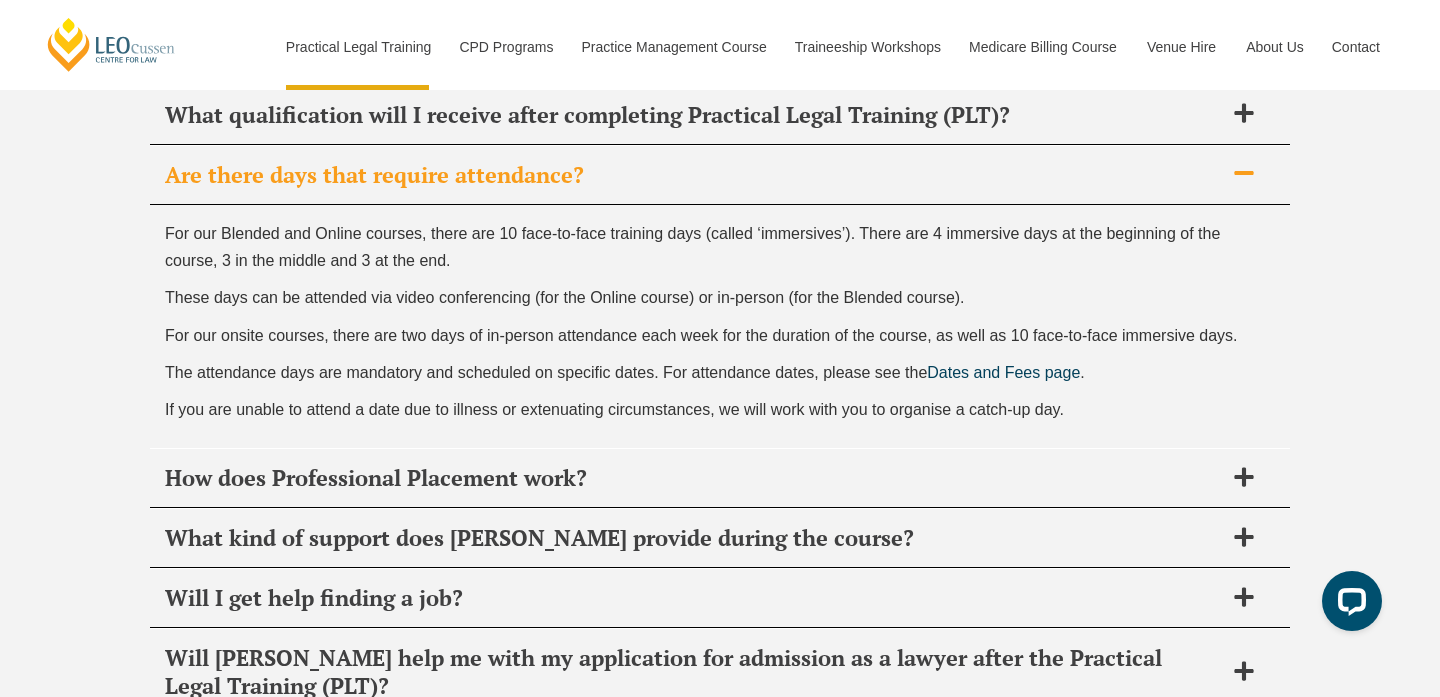 click on "How does Professional Placement work?" at bounding box center (694, 478) 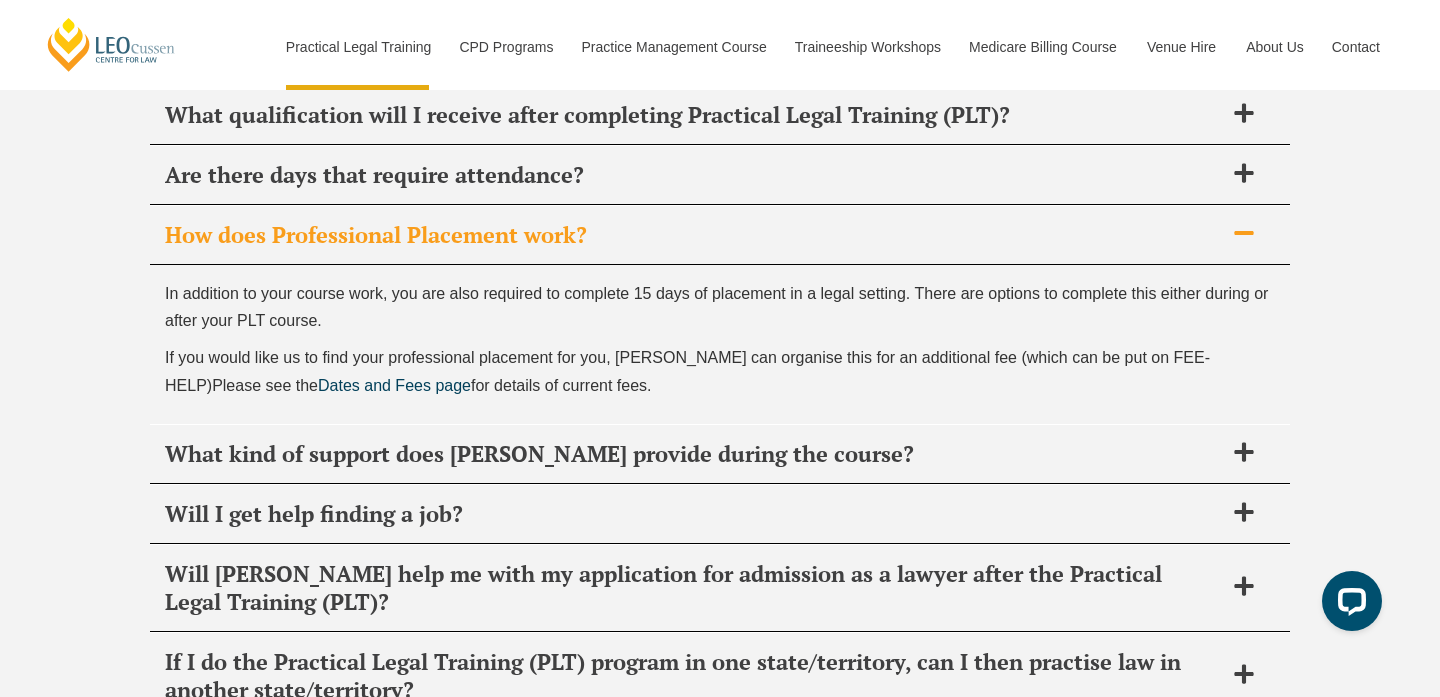 drag, startPoint x: 964, startPoint y: 277, endPoint x: 939, endPoint y: 252, distance: 35.35534 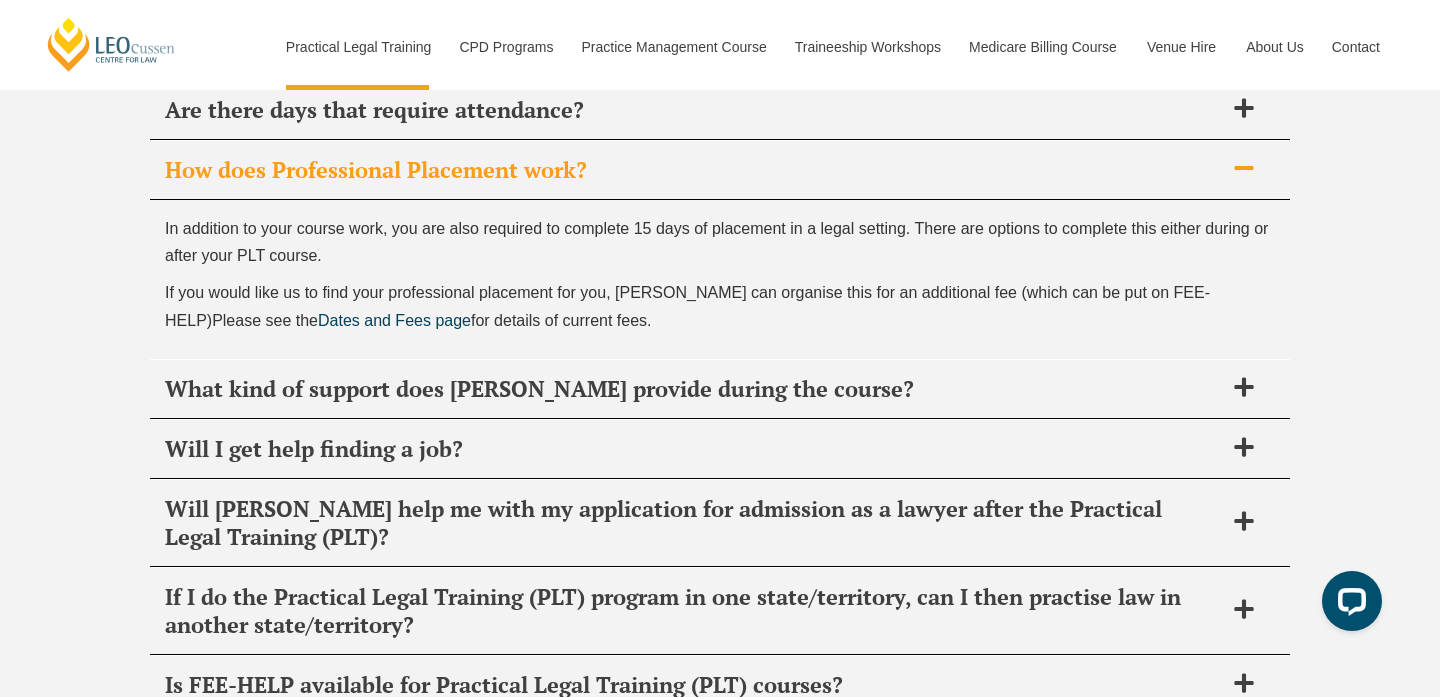 scroll, scrollTop: 9748, scrollLeft: 0, axis: vertical 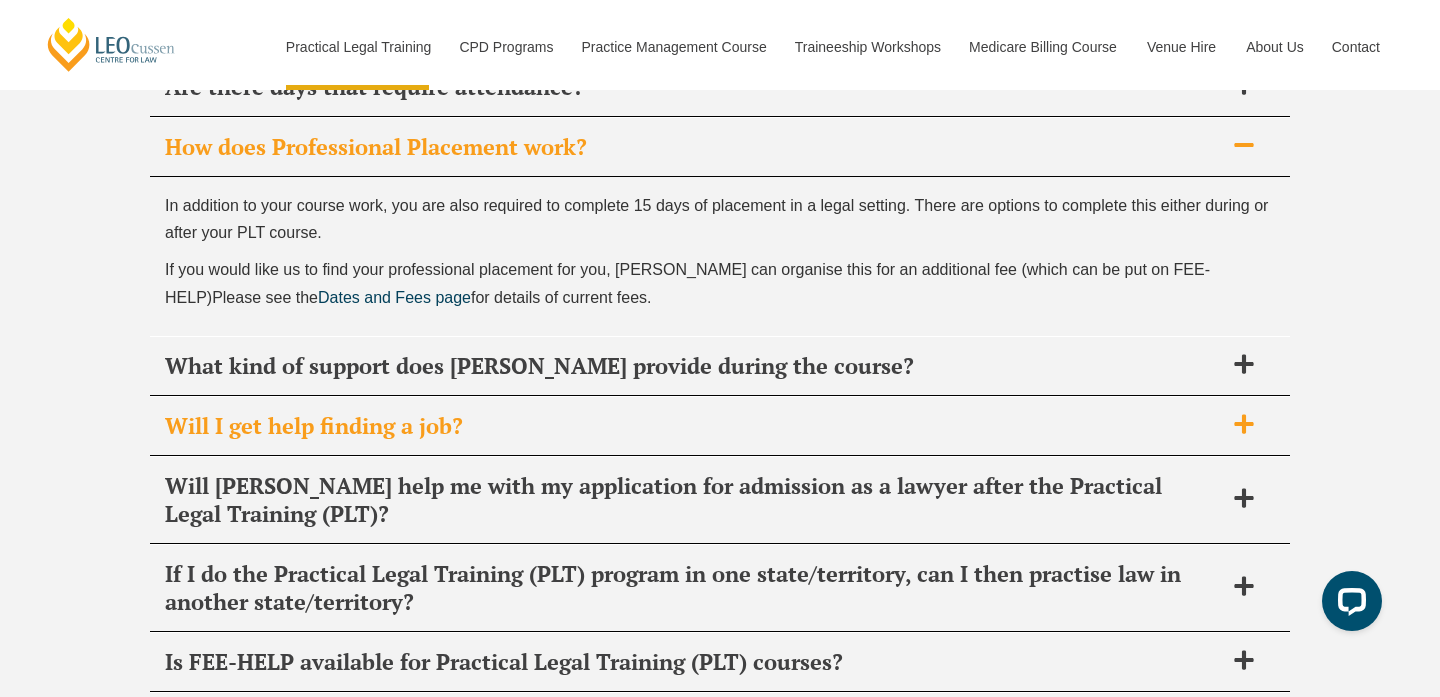 click on "Will I get help finding a job?" at bounding box center [694, 426] 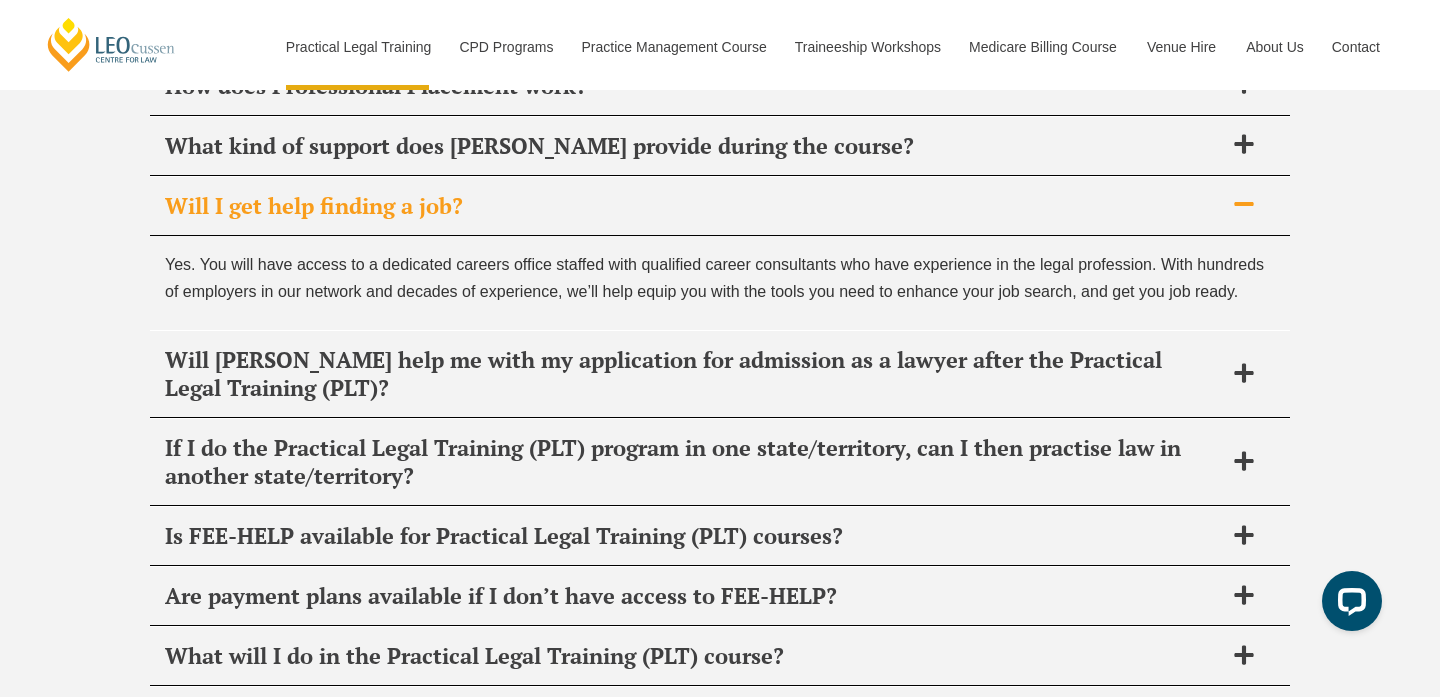scroll, scrollTop: 9813, scrollLeft: 0, axis: vertical 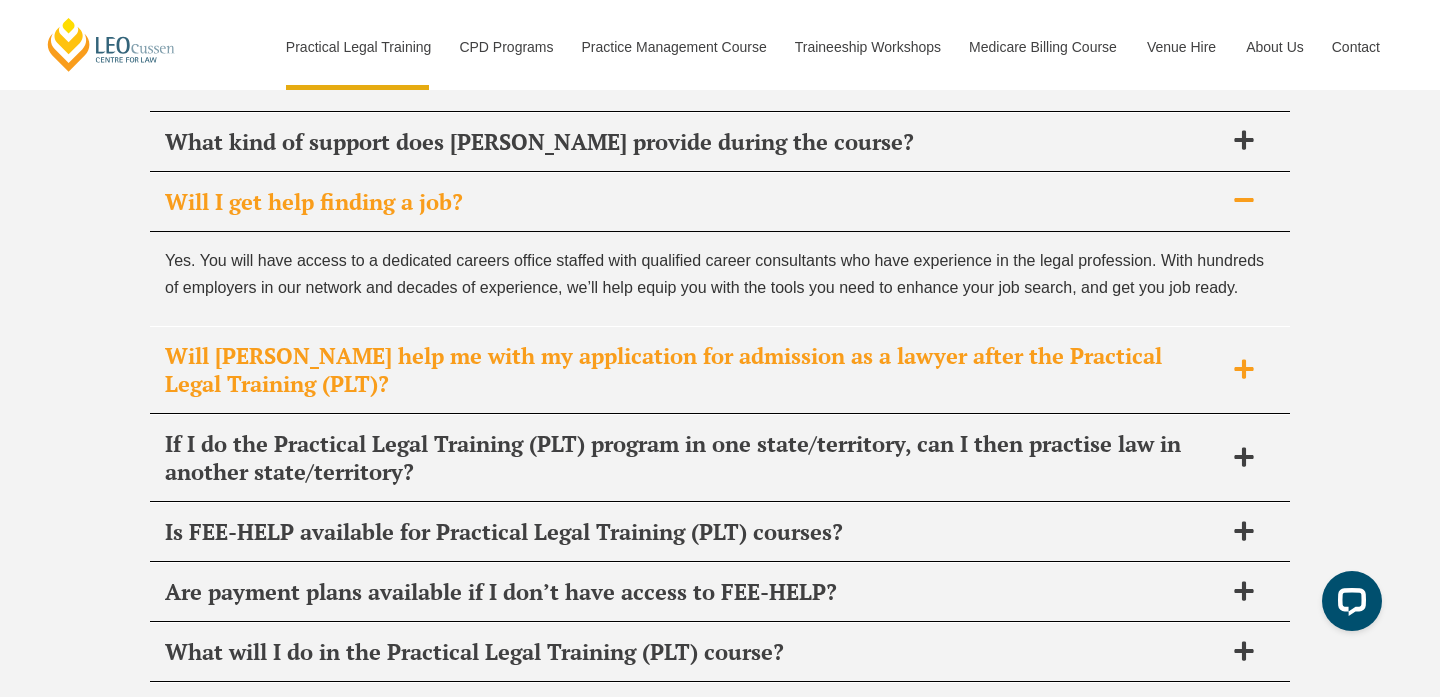click on "Will Leo Cussen help me with my application for admission as a lawyer after the Practical Legal Training (PLT)?" at bounding box center (694, 370) 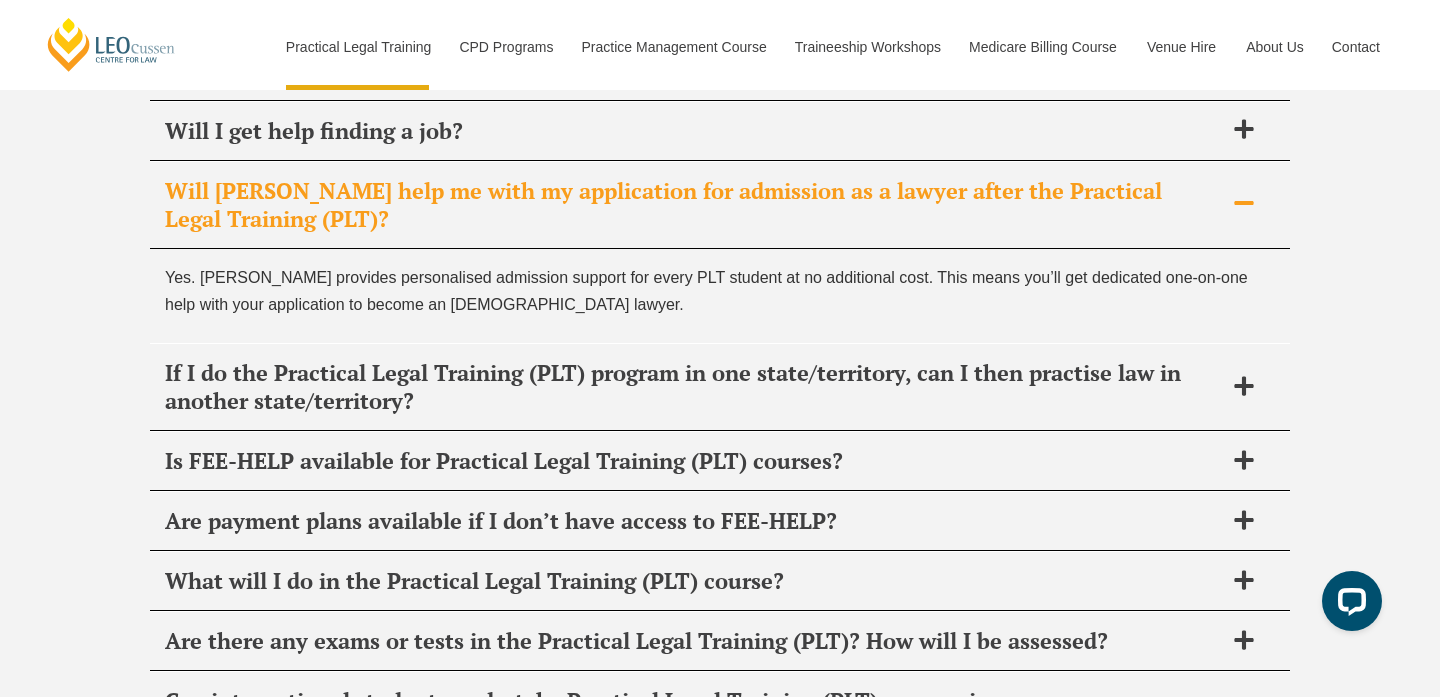 scroll, scrollTop: 9889, scrollLeft: 0, axis: vertical 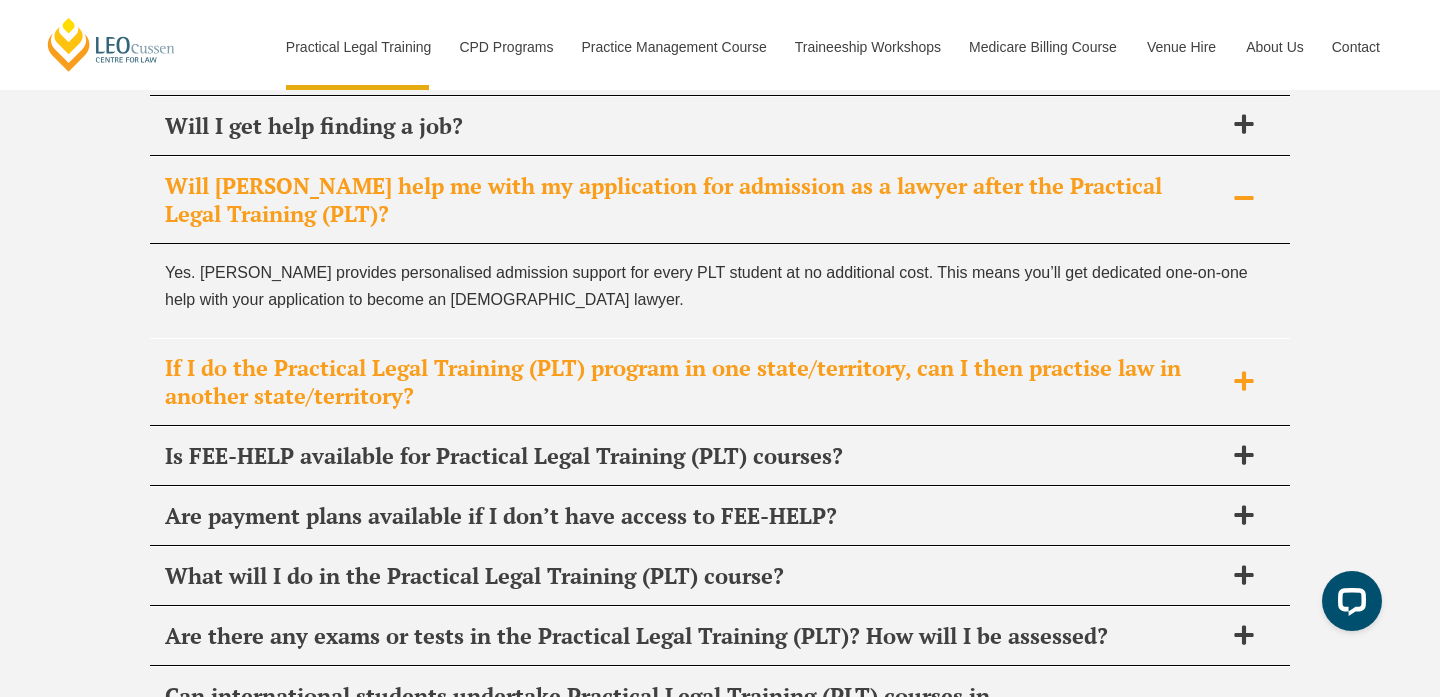 click on "If I do the Practical Legal Training (PLT) program in one state/territory, can I then practise law in another state/territory?" at bounding box center [694, 382] 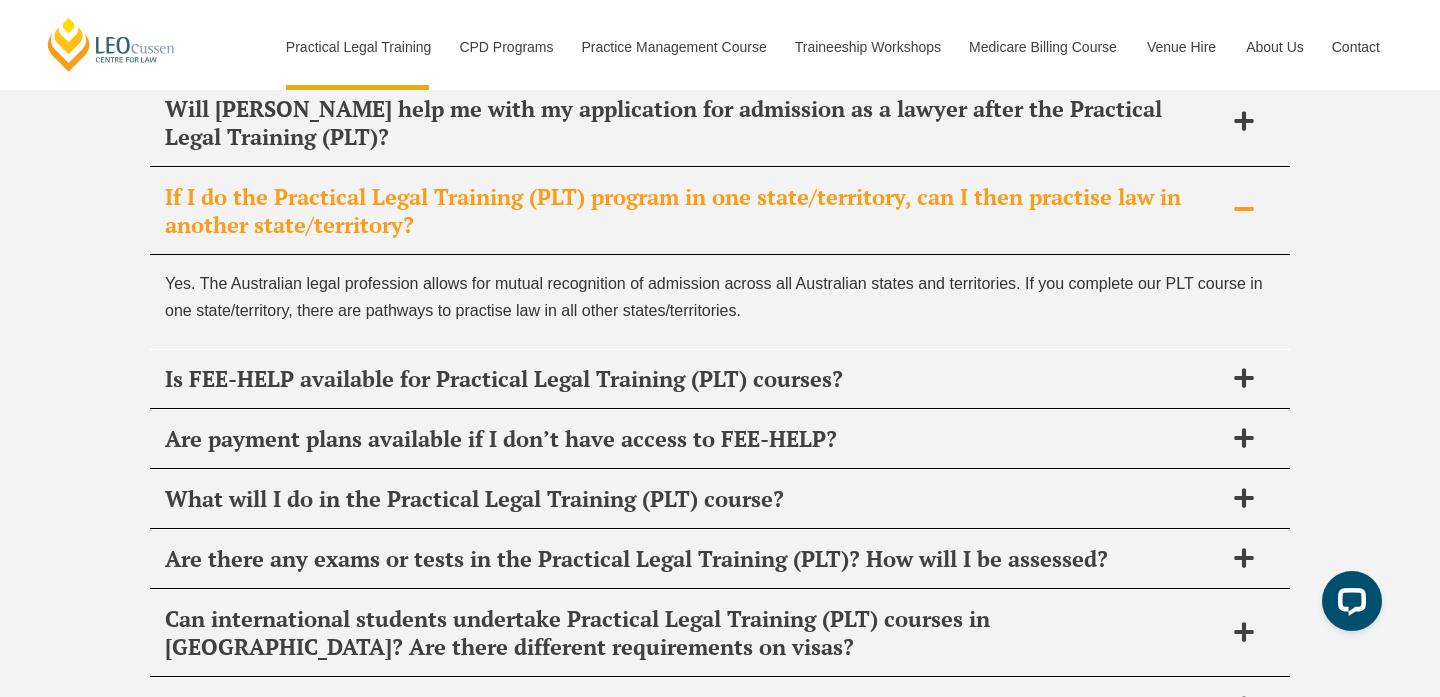 scroll, scrollTop: 9978, scrollLeft: 0, axis: vertical 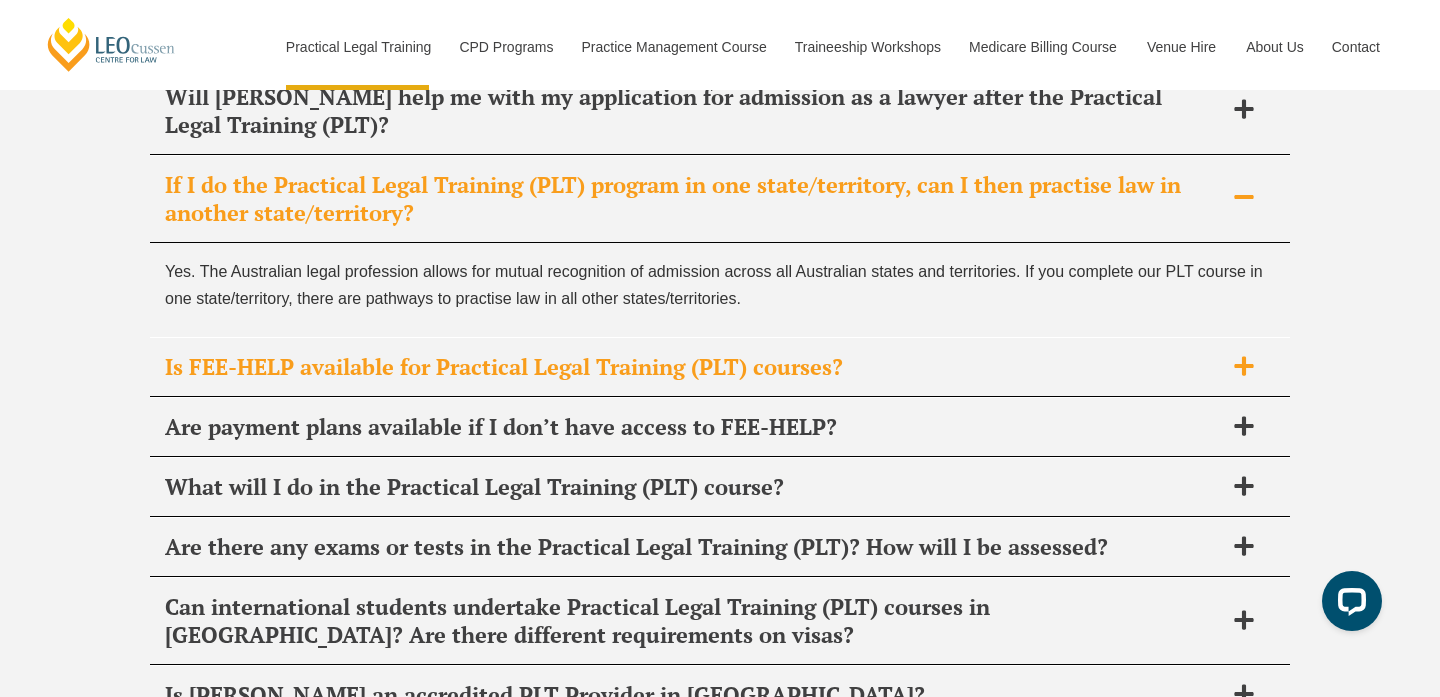 click on "Is FEE-HELP available for Practical Legal Training (PLT) courses?" at bounding box center (694, 367) 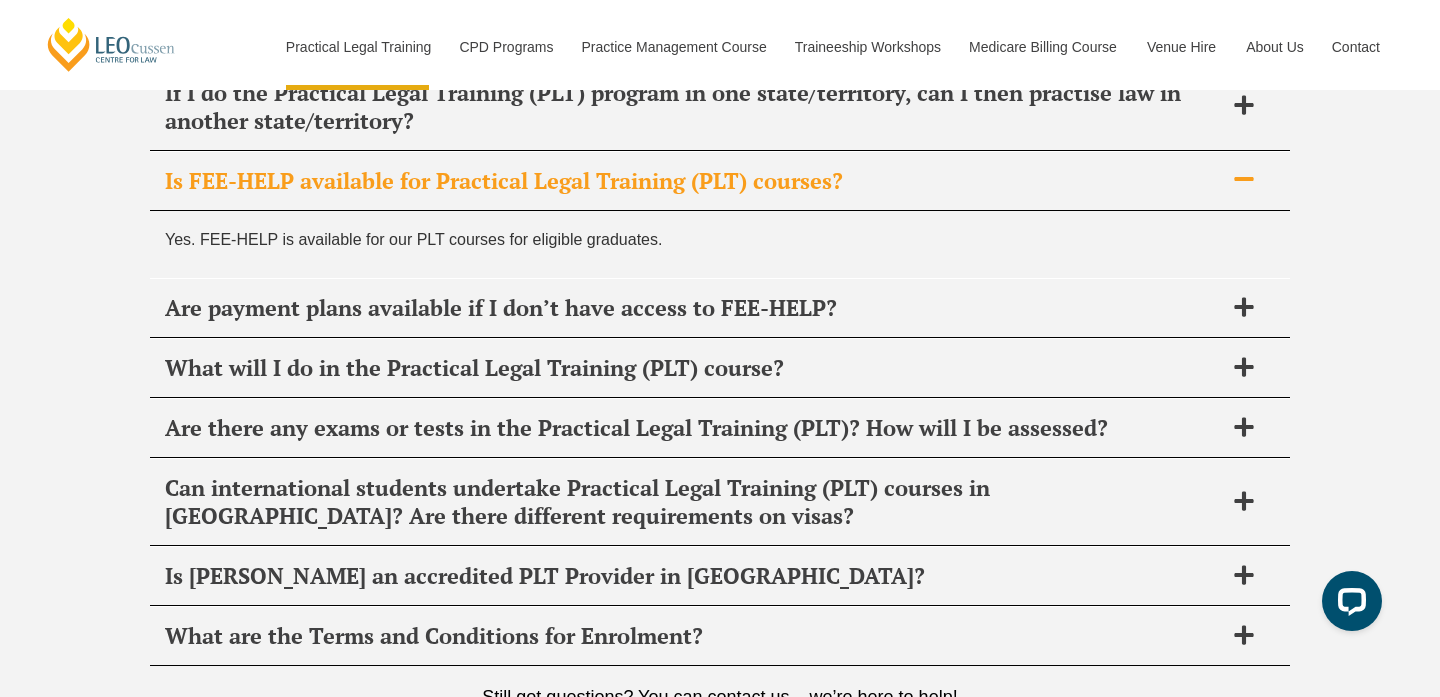 scroll, scrollTop: 10068, scrollLeft: 0, axis: vertical 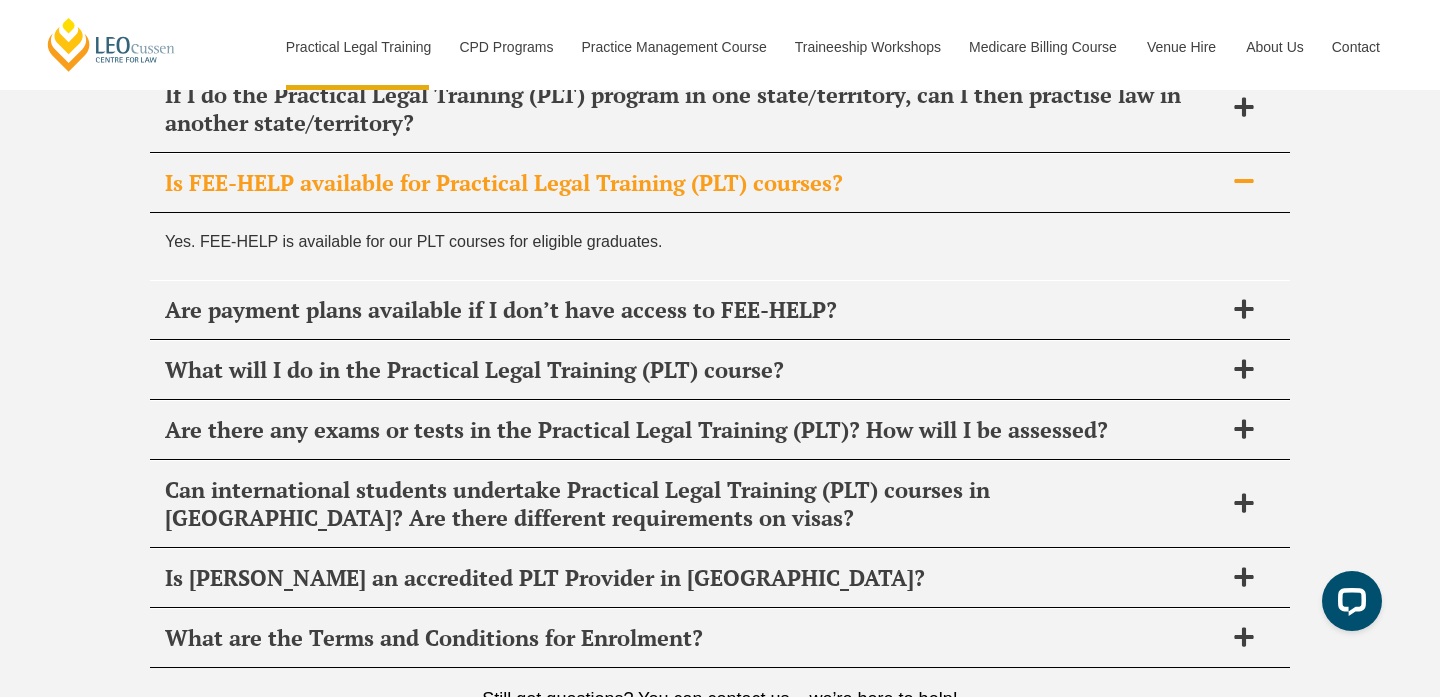 click on "What will I do in the Practical Legal Training (PLT) course?" at bounding box center (694, 370) 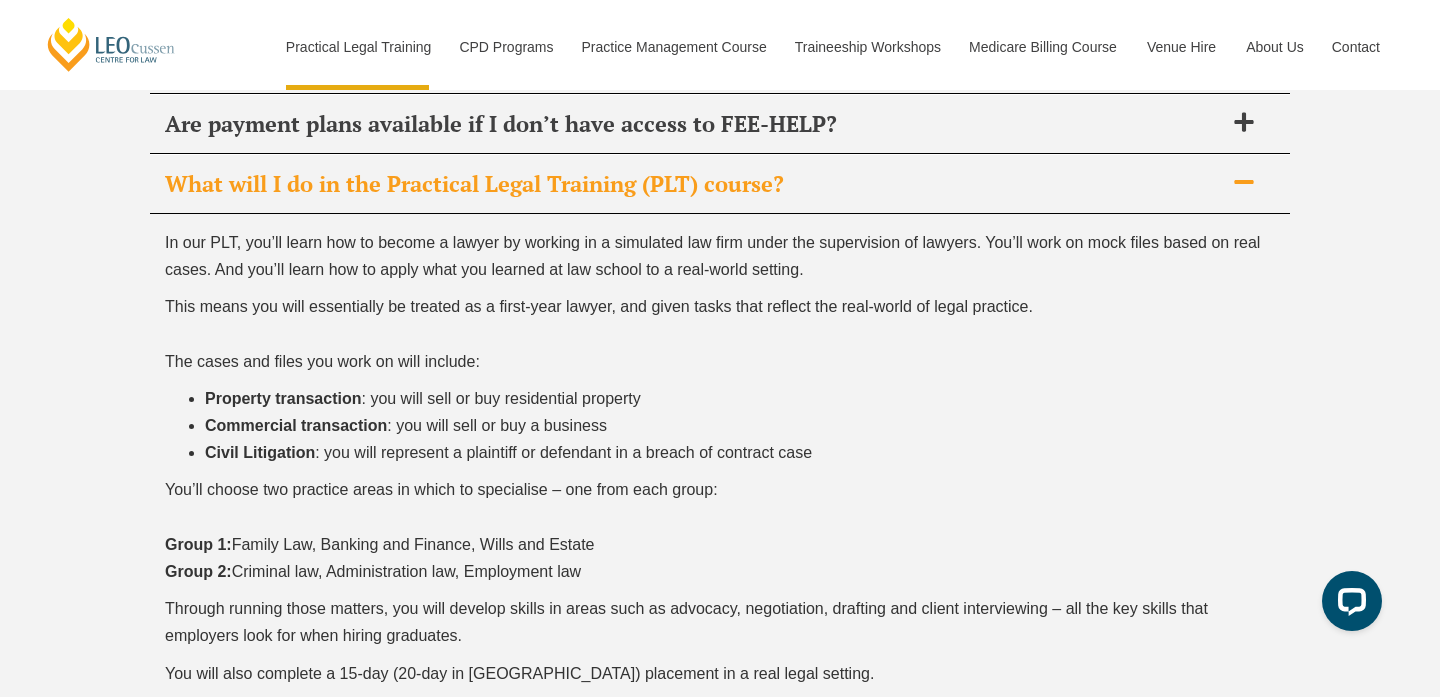 scroll, scrollTop: 10199, scrollLeft: 0, axis: vertical 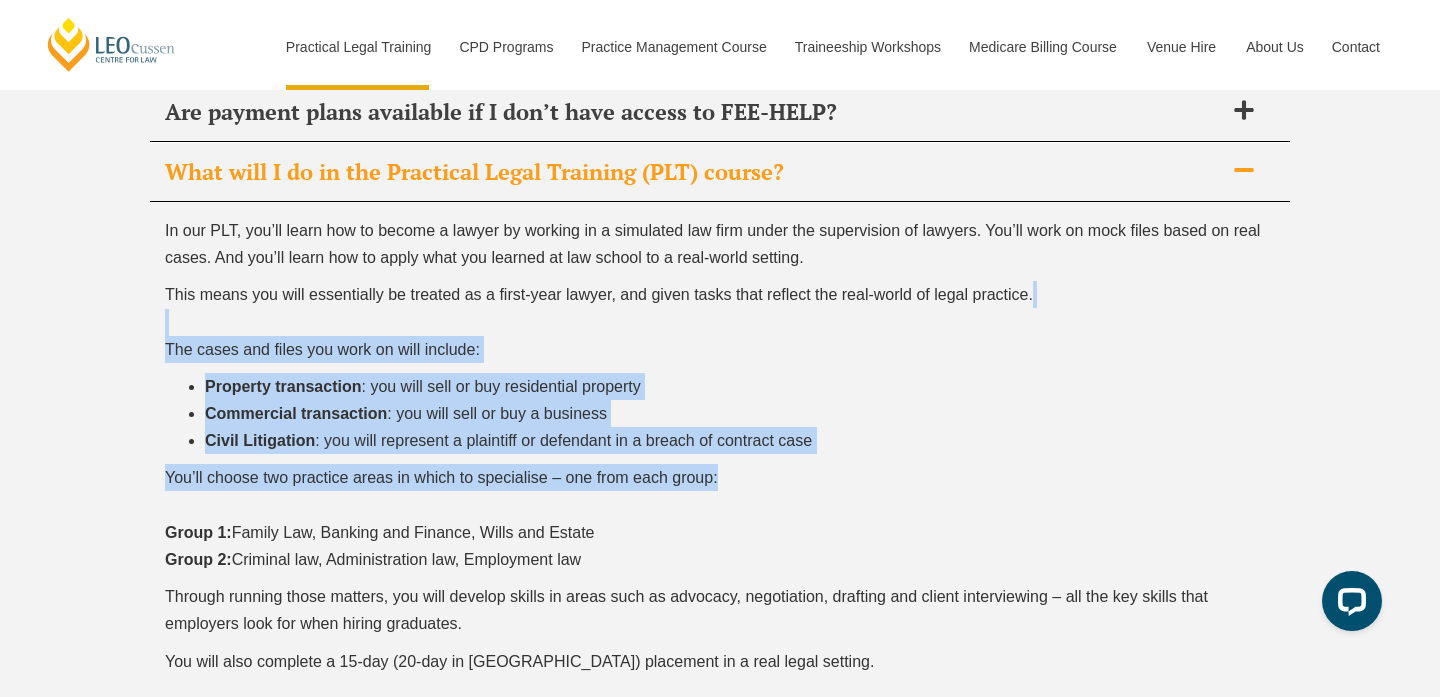 drag, startPoint x: 861, startPoint y: 196, endPoint x: 822, endPoint y: 356, distance: 164.68454 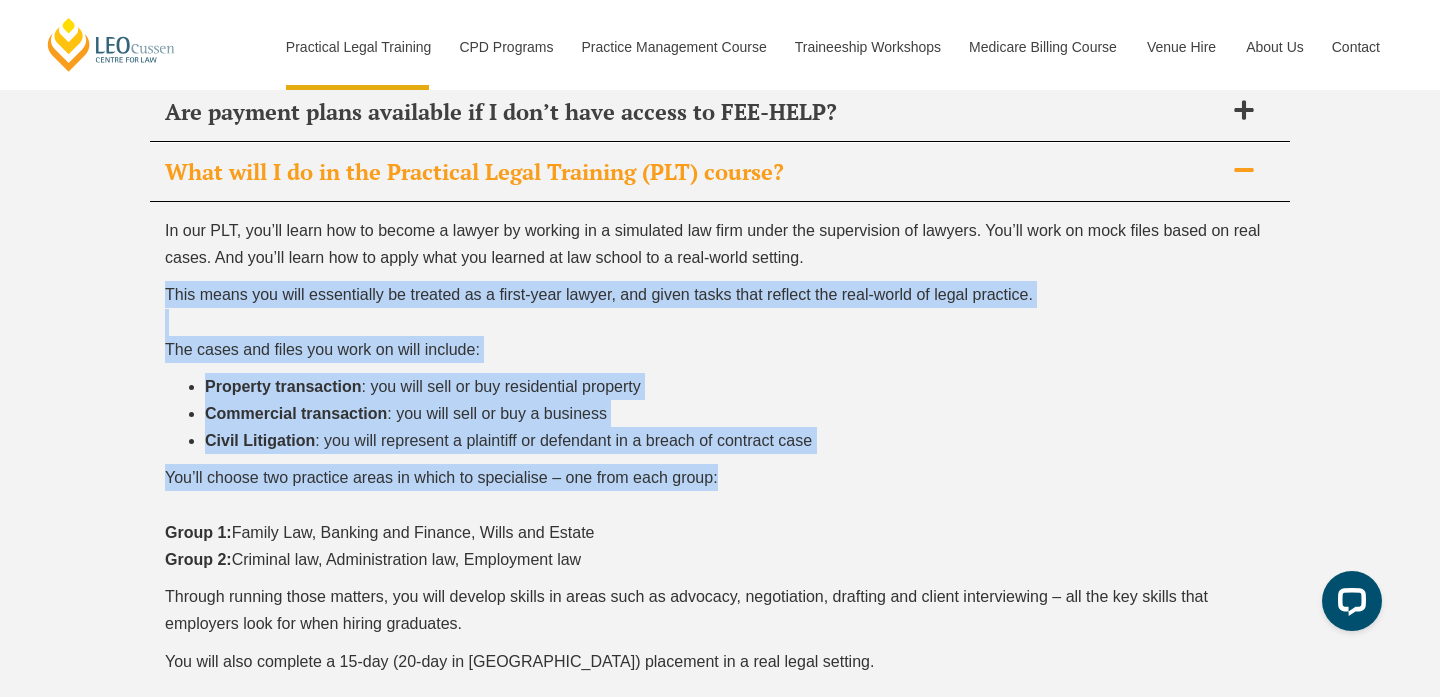 drag, startPoint x: 822, startPoint y: 356, endPoint x: 909, endPoint y: 147, distance: 226.38463 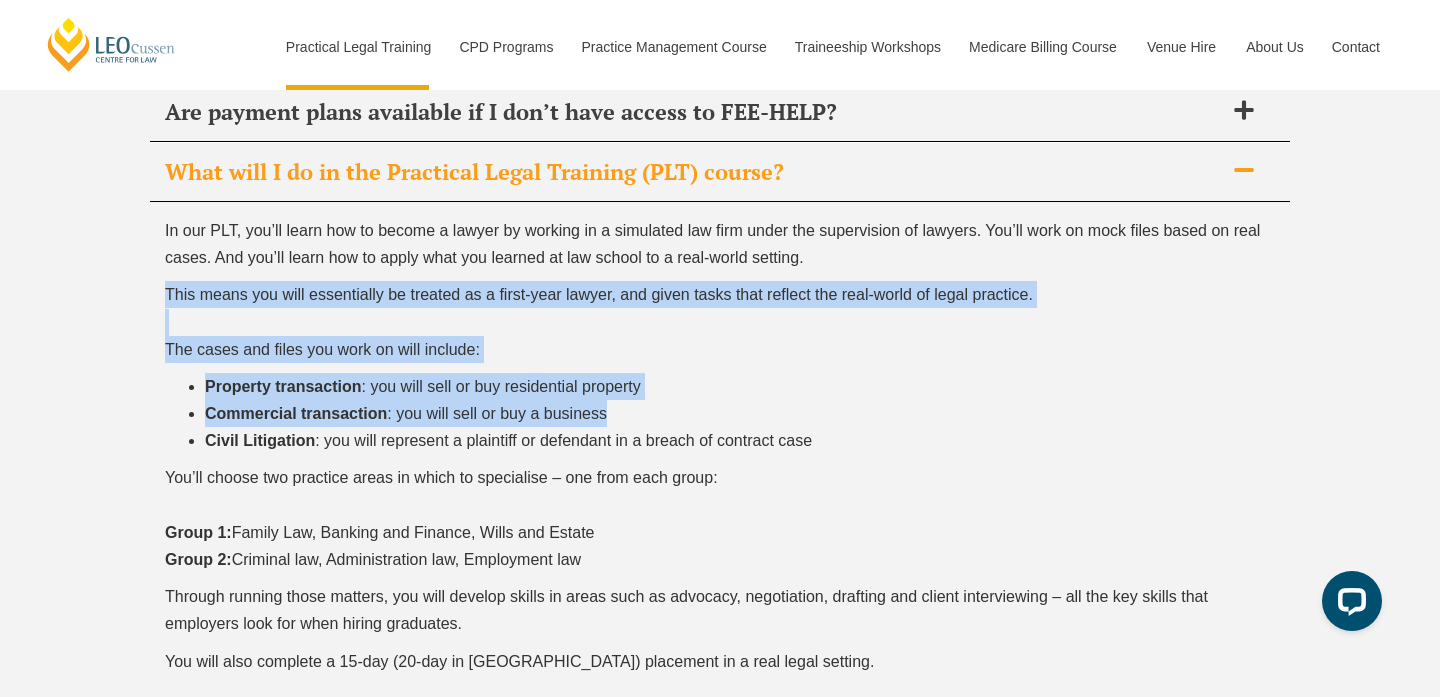 drag, startPoint x: 909, startPoint y: 147, endPoint x: 844, endPoint y: 287, distance: 154.35349 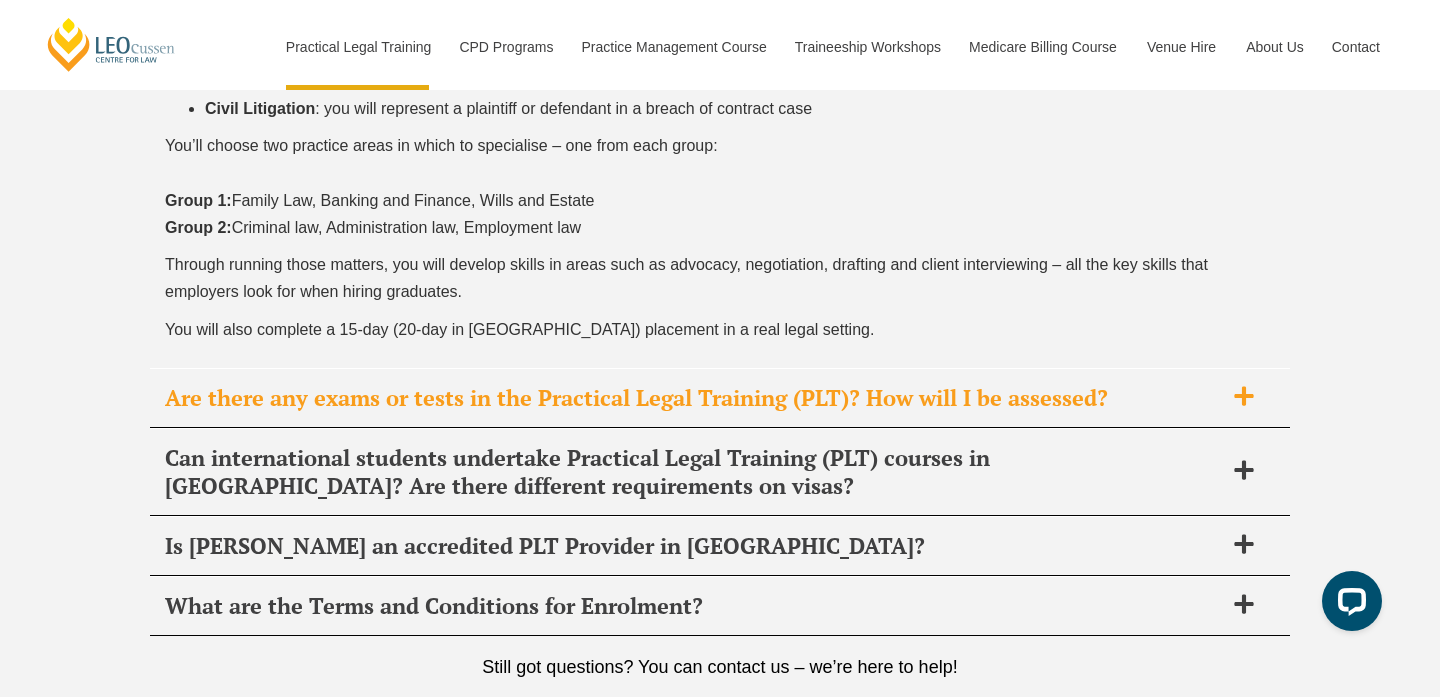 click on "Are there any exams or tests in the Practical Legal Training (PLT)? How will I be assessed?" at bounding box center (694, 398) 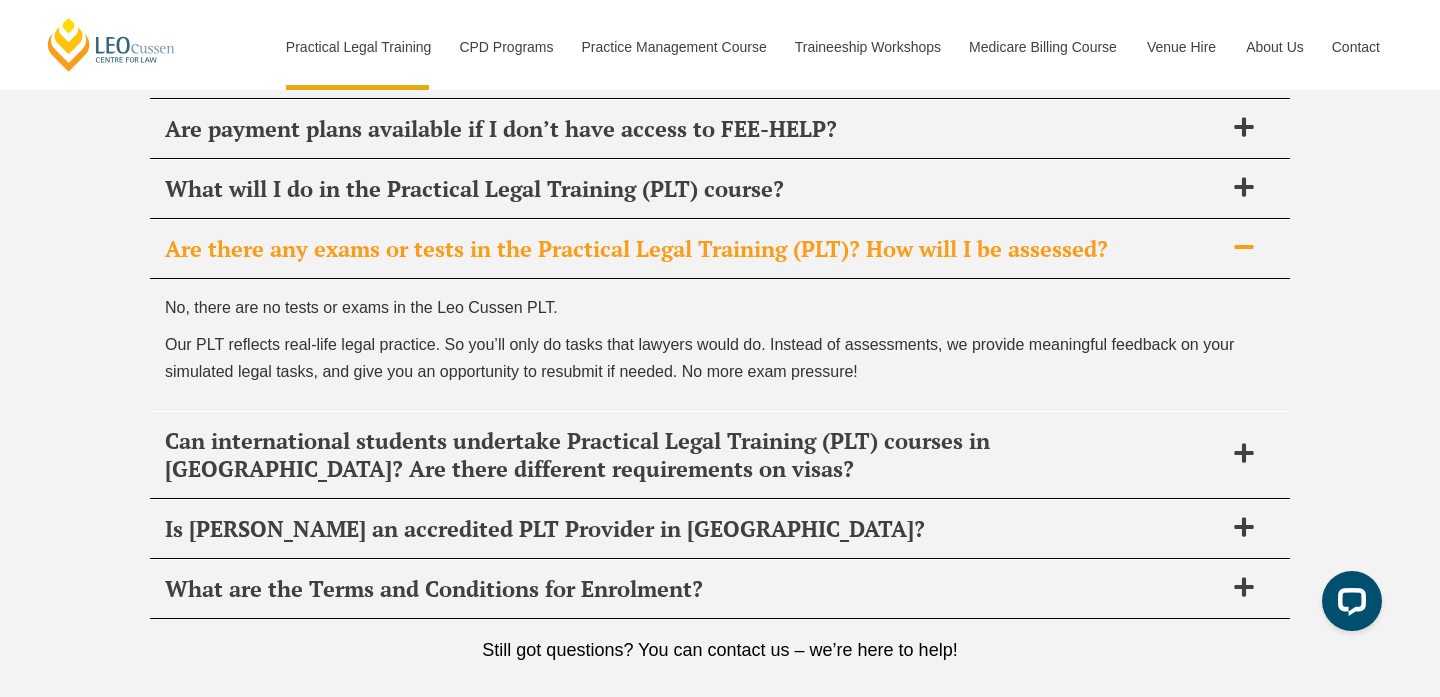 scroll, scrollTop: 10170, scrollLeft: 0, axis: vertical 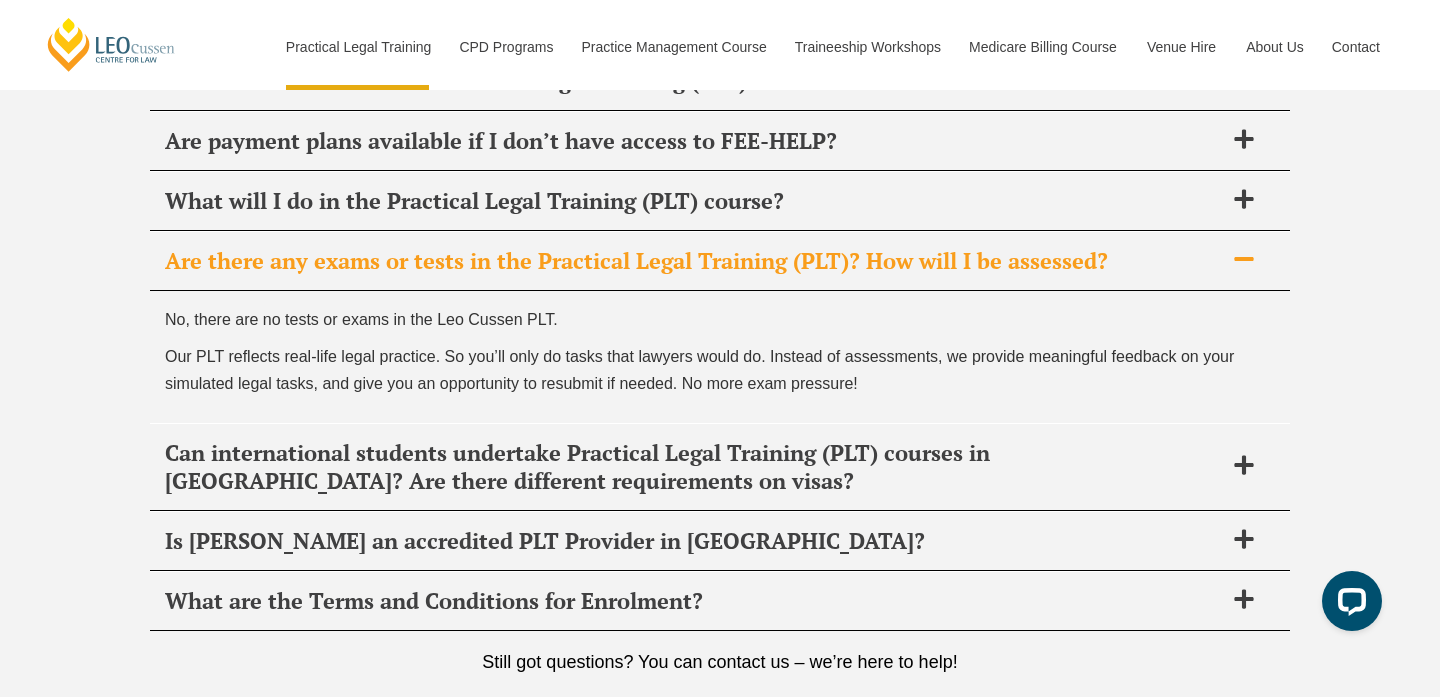 drag, startPoint x: 861, startPoint y: 264, endPoint x: 896, endPoint y: 248, distance: 38.483765 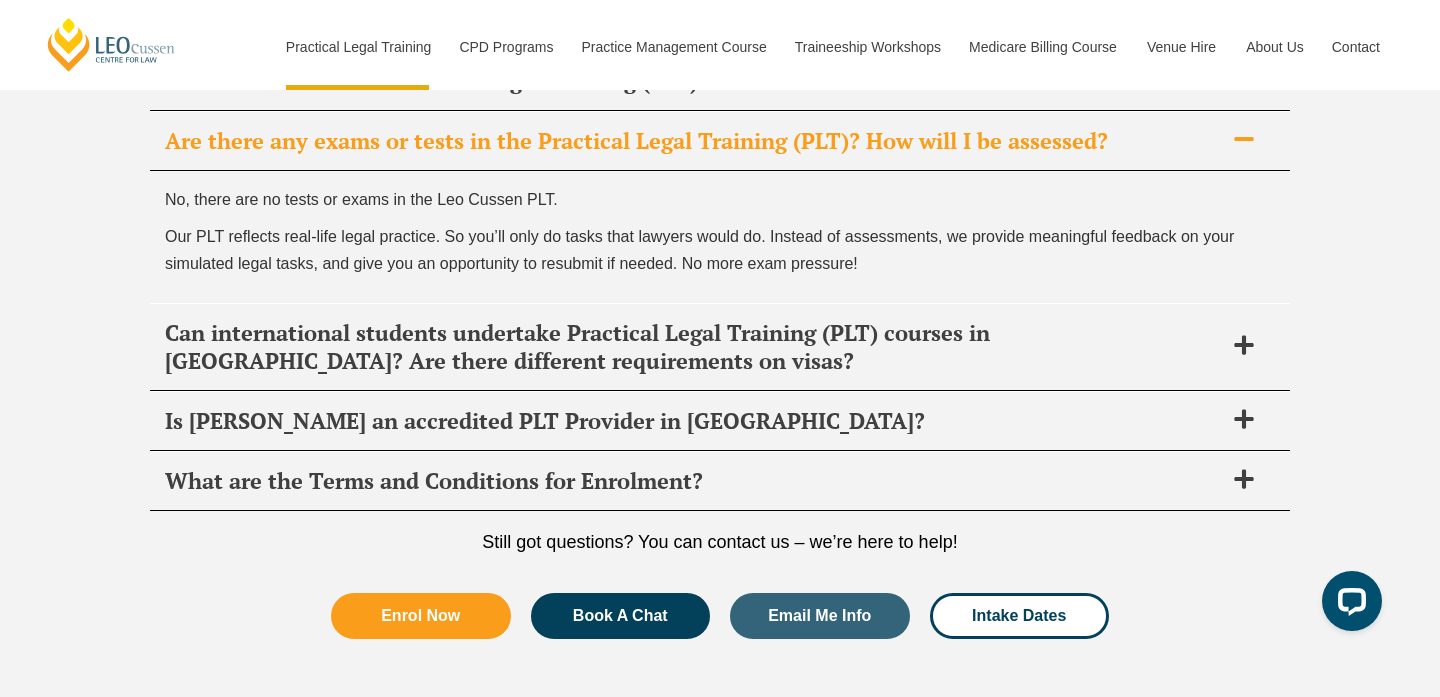scroll, scrollTop: 10296, scrollLeft: 0, axis: vertical 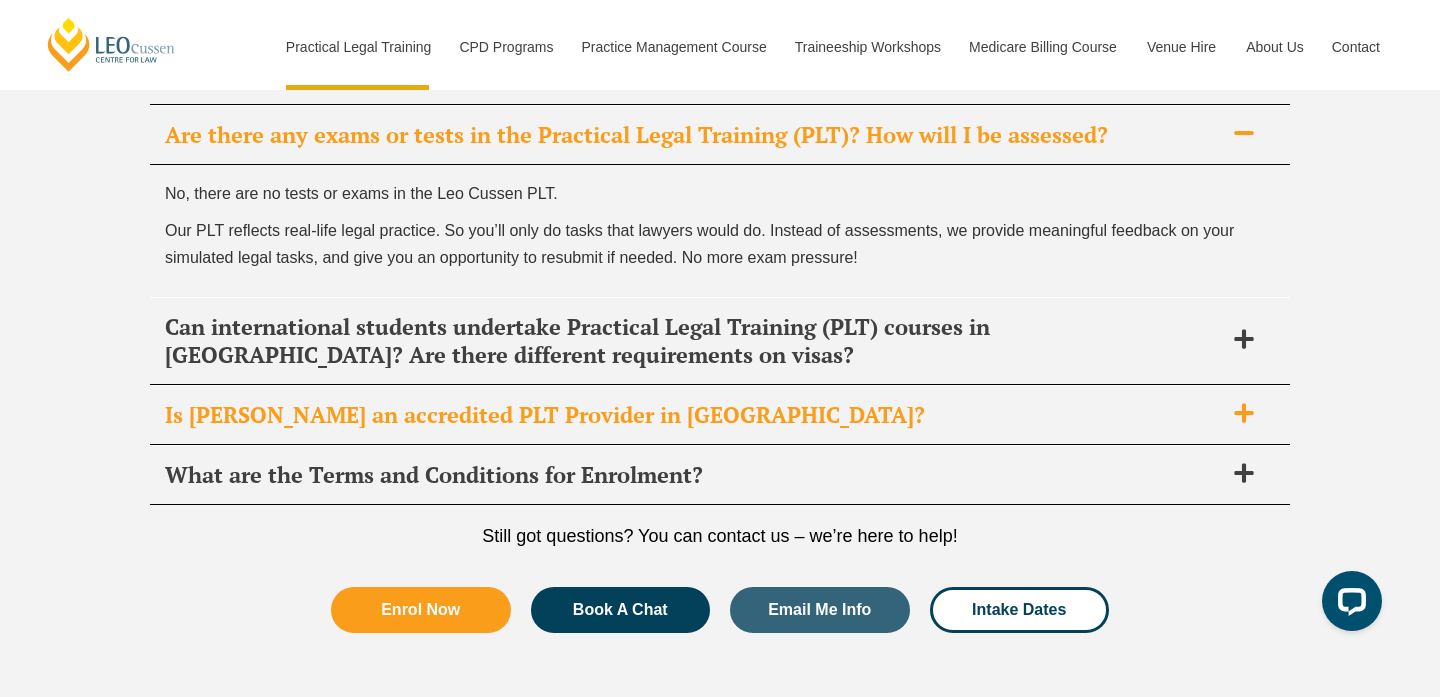 click on "Is Leo Cussen an accredited PLT Provider in VIC?" at bounding box center (694, 415) 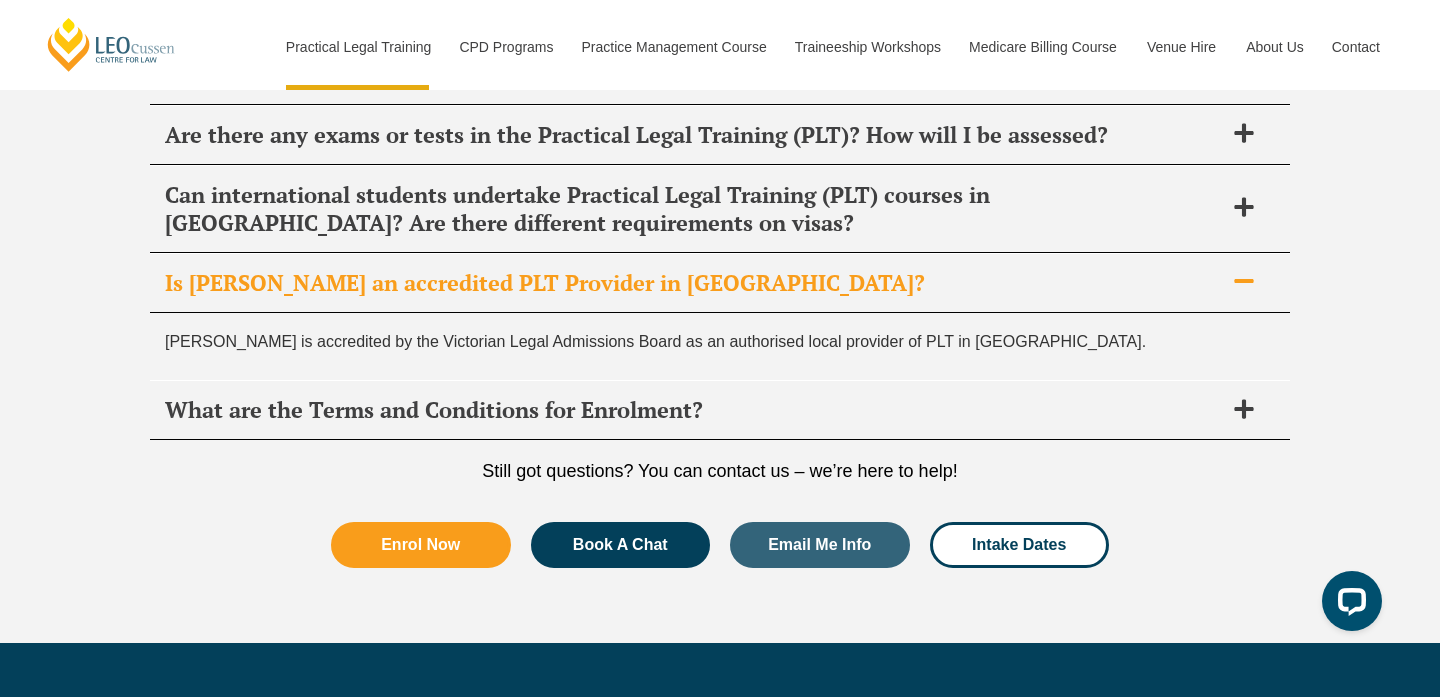 click on "What are the Terms and Conditions for Enrolment?" at bounding box center (694, 410) 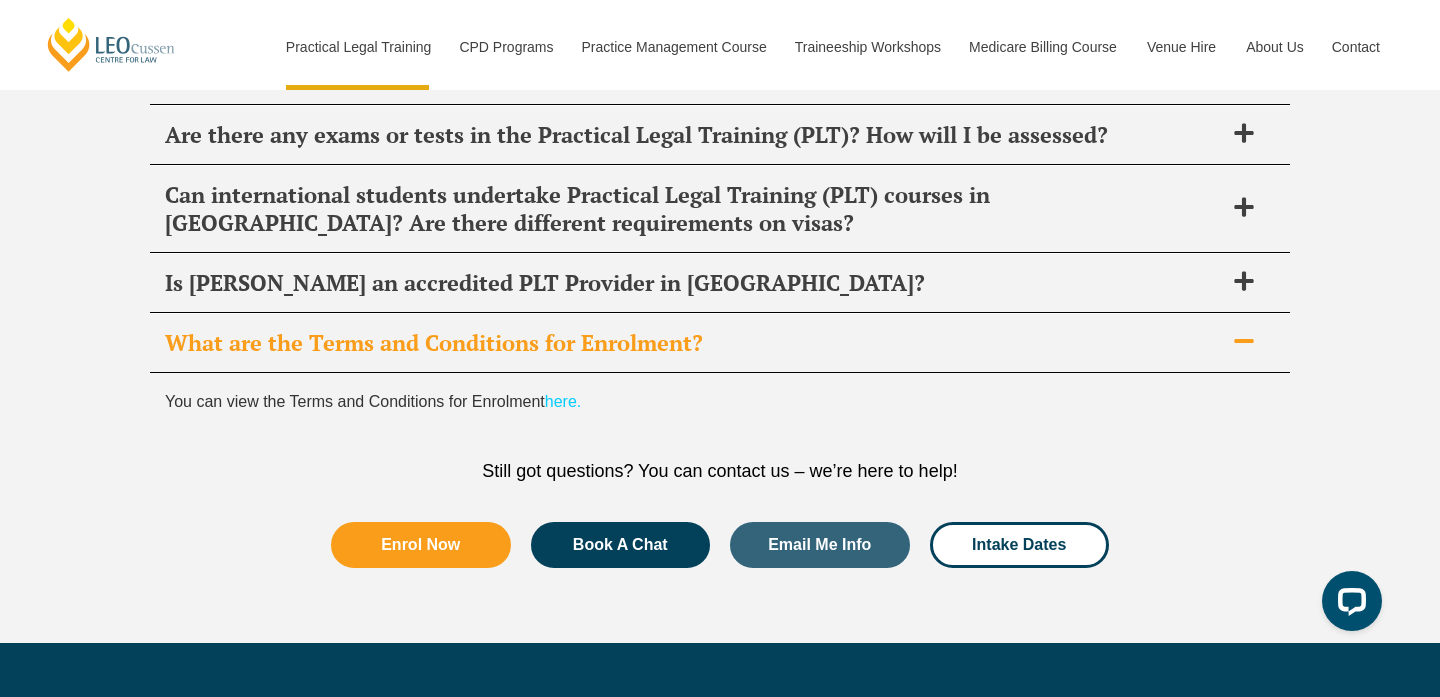 click on "here." at bounding box center [563, 401] 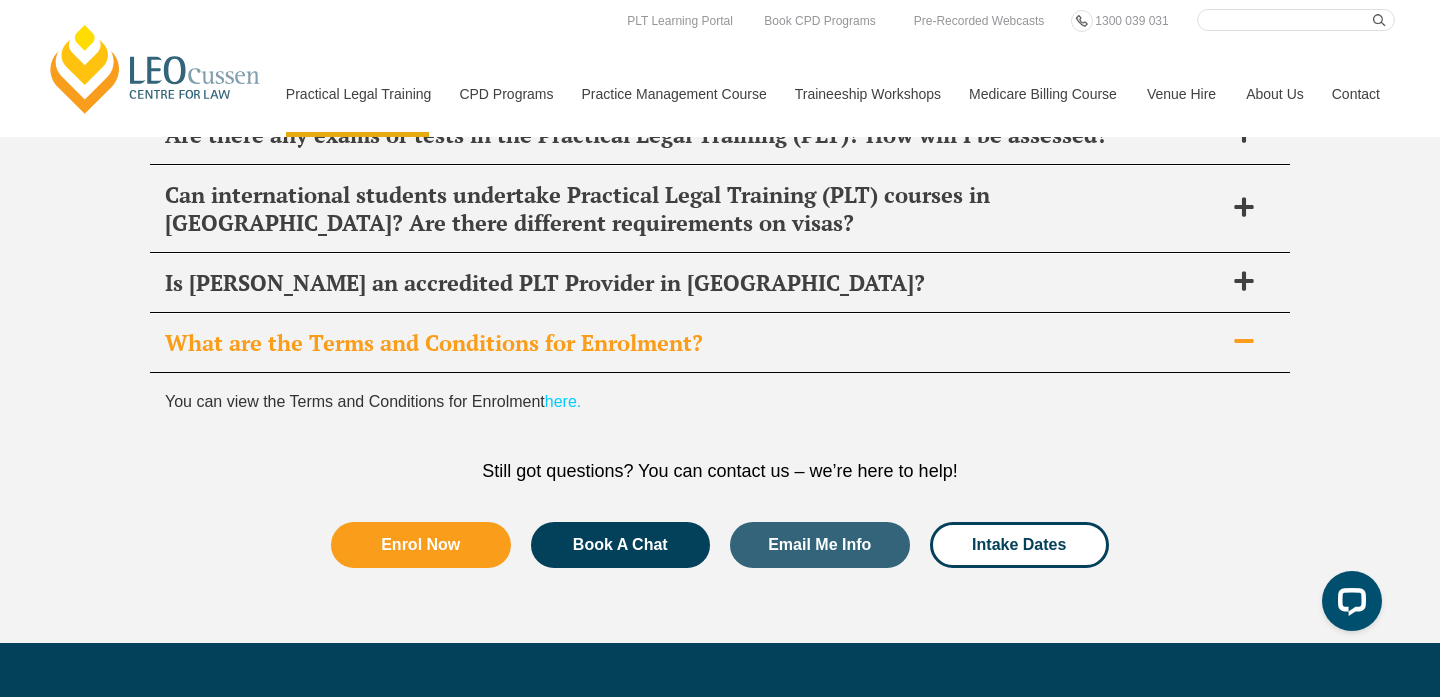click on "Contact" at bounding box center (1356, 94) 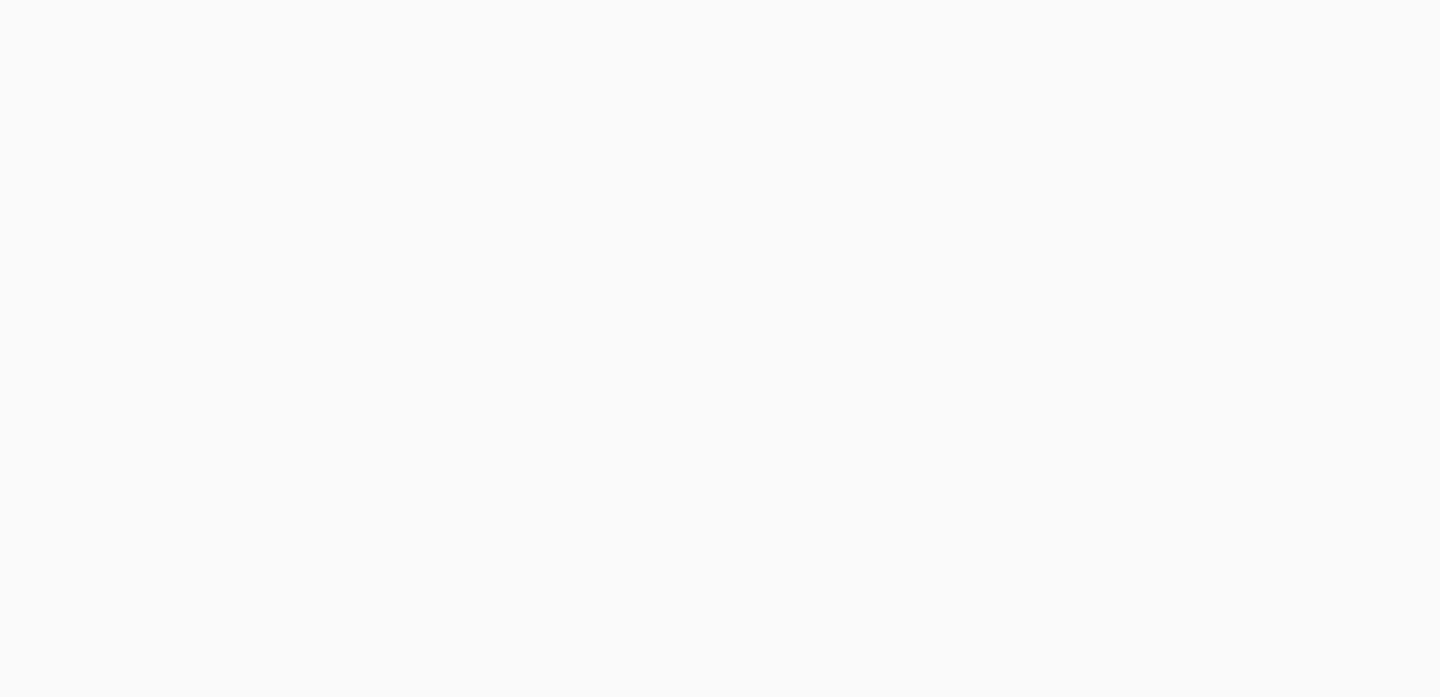 scroll, scrollTop: 0, scrollLeft: 0, axis: both 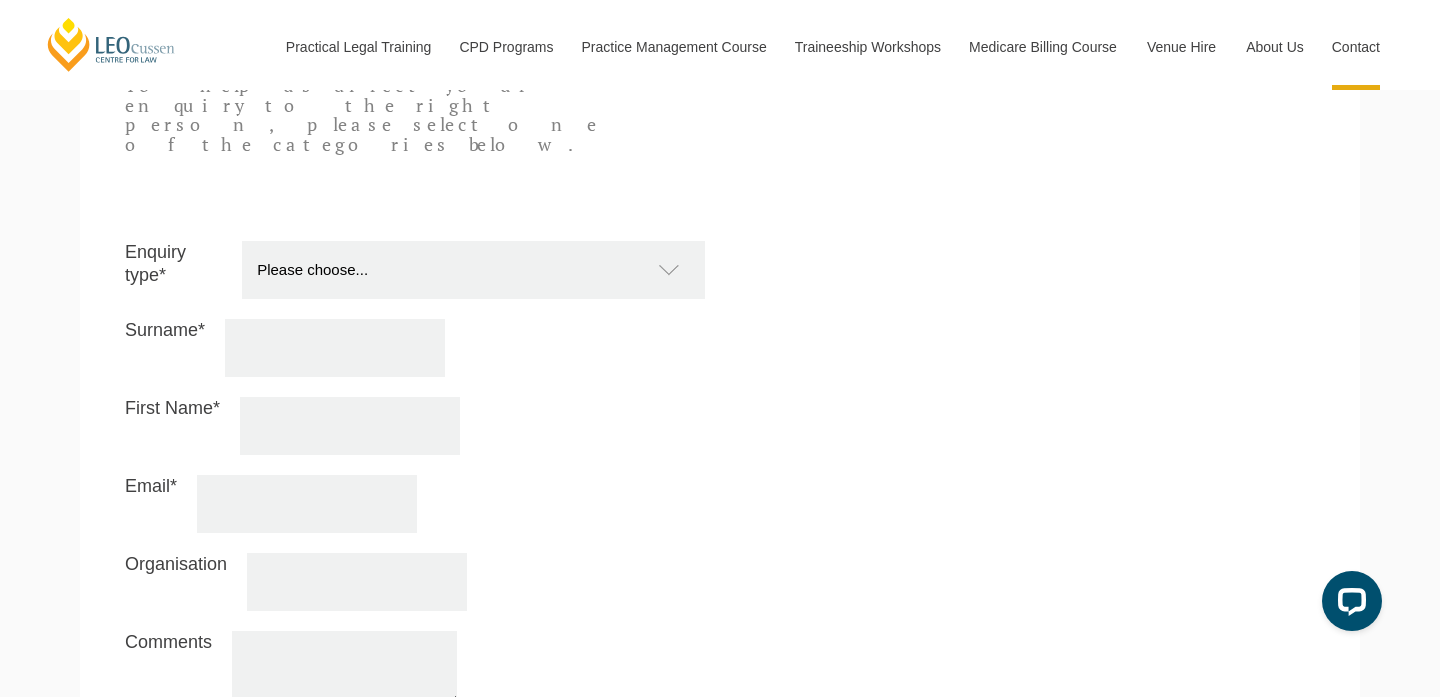click on "Please choose...   Practical Training Course (Onsite and Online)   Supervised Legal Trainees   Continuing Professional Development (CPD) for Lawyers and Support Staff   Online Store and Publications   Traineeship SWT Workshops ([GEOGRAPHIC_DATA])   Articled Clerks’ Training Program ([GEOGRAPHIC_DATA])   Other" at bounding box center [483, 270] 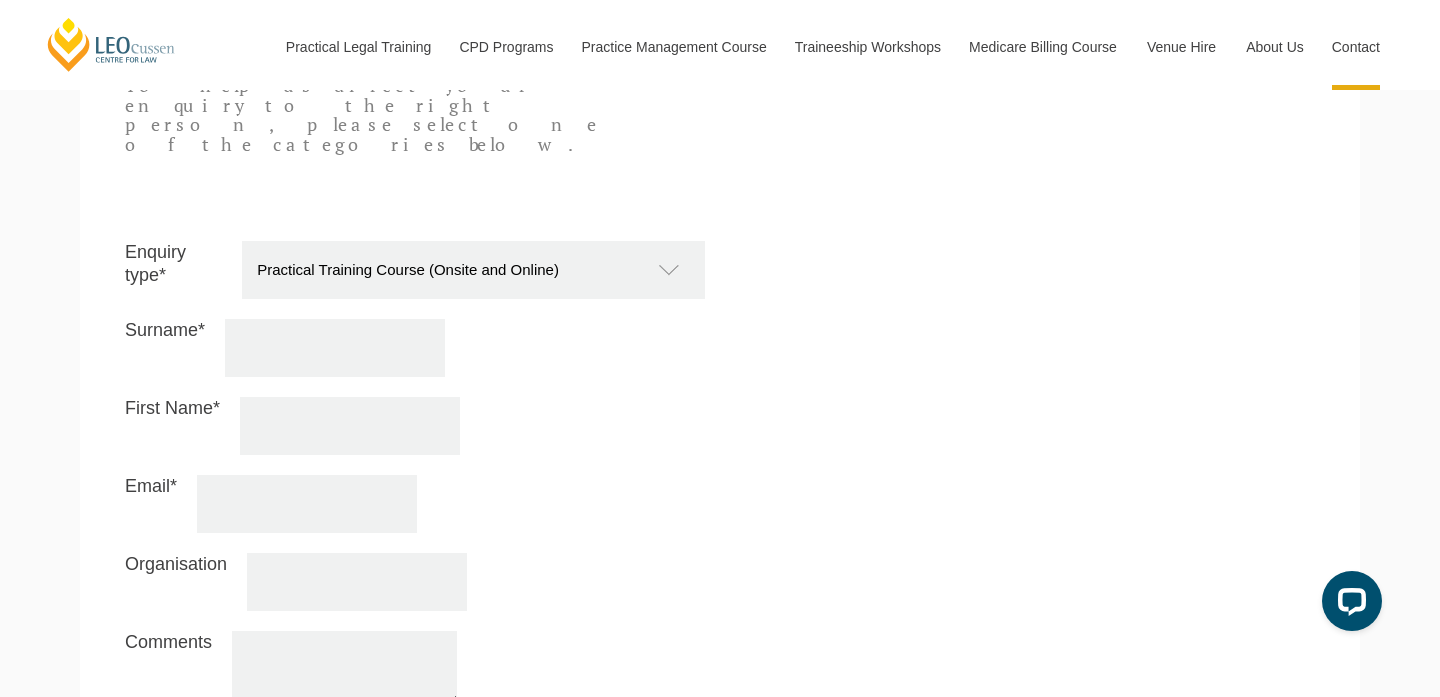 click on "Surname*" at bounding box center (335, 348) 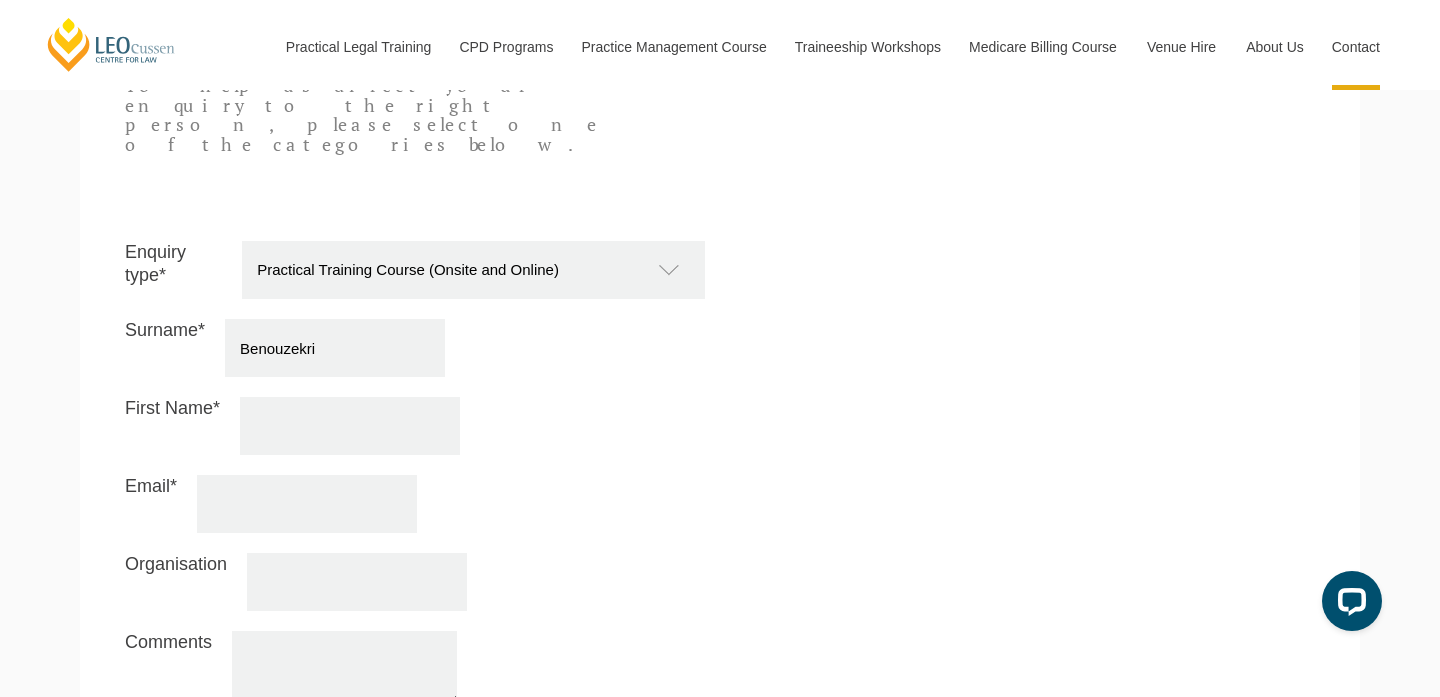 type on "Benouzekri" 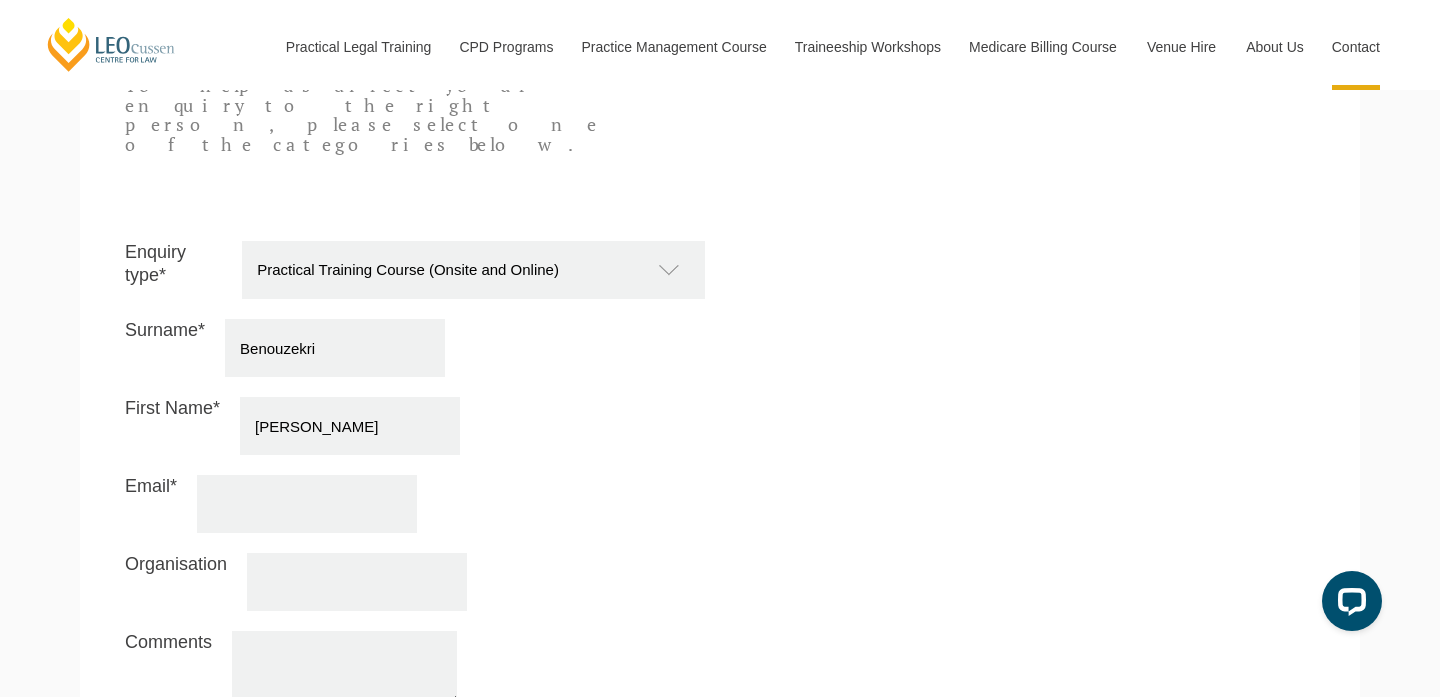 type on "[PERSON_NAME]" 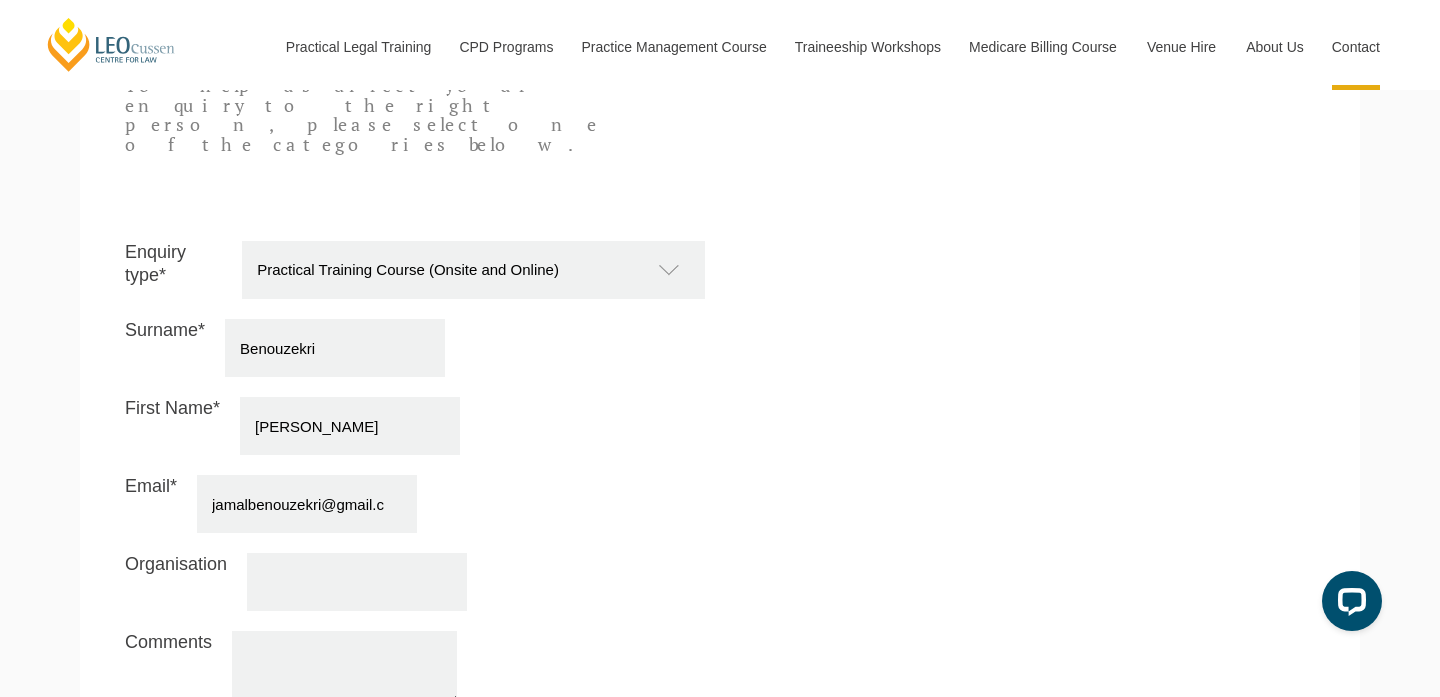 scroll, scrollTop: 0, scrollLeft: 34, axis: horizontal 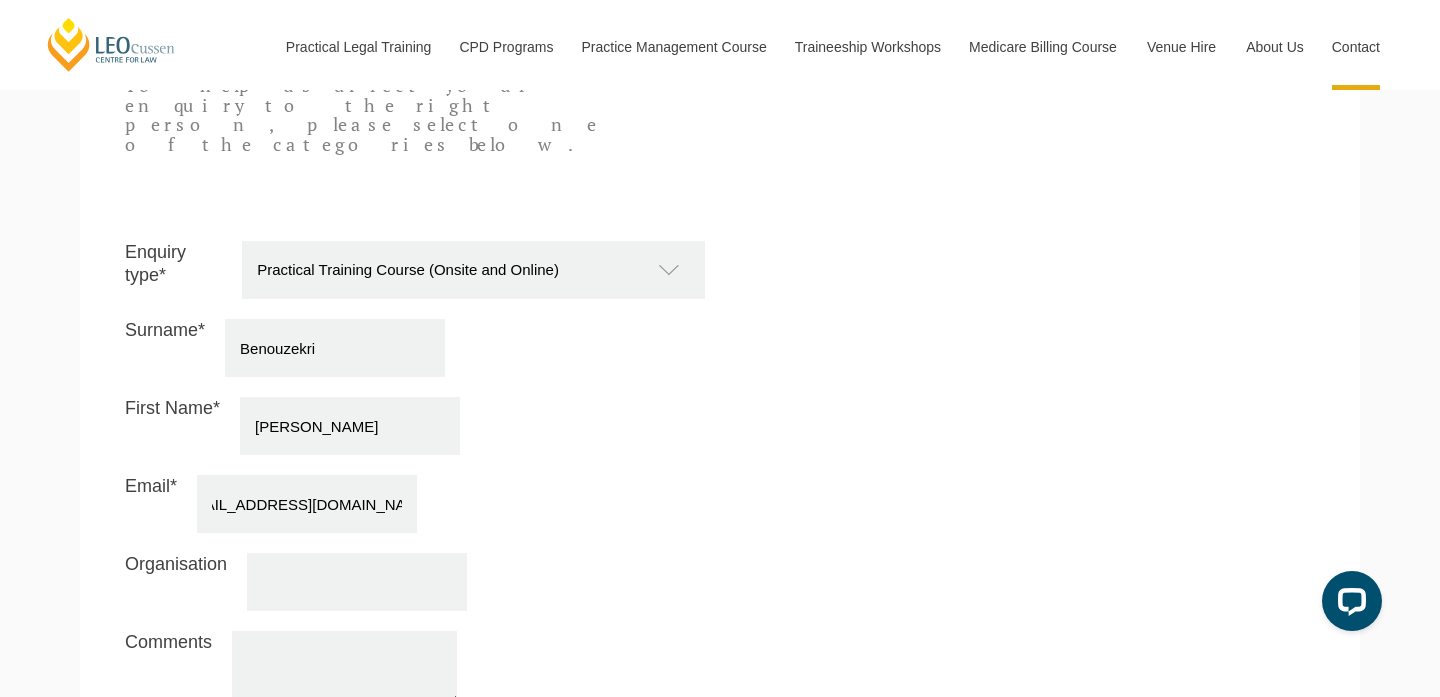 type on "[EMAIL_ADDRESS][DOMAIN_NAME]" 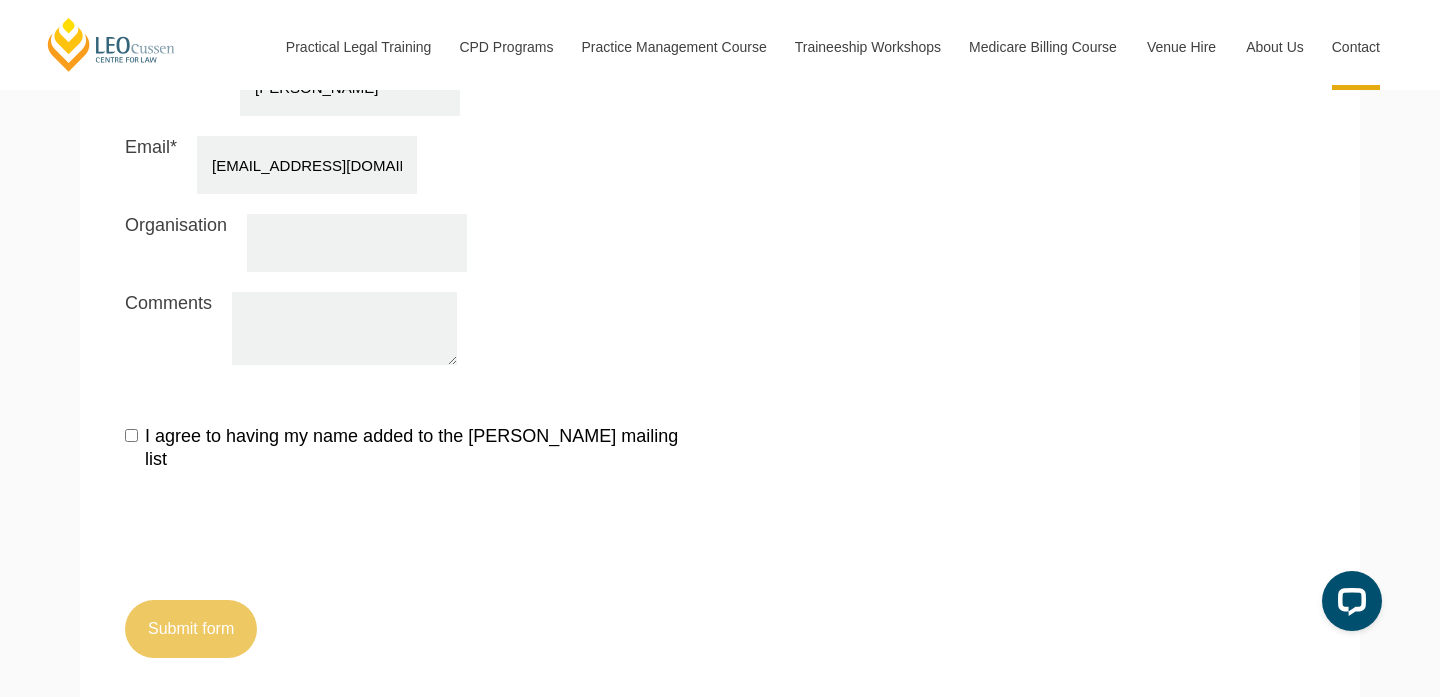 scroll, scrollTop: 2153, scrollLeft: 0, axis: vertical 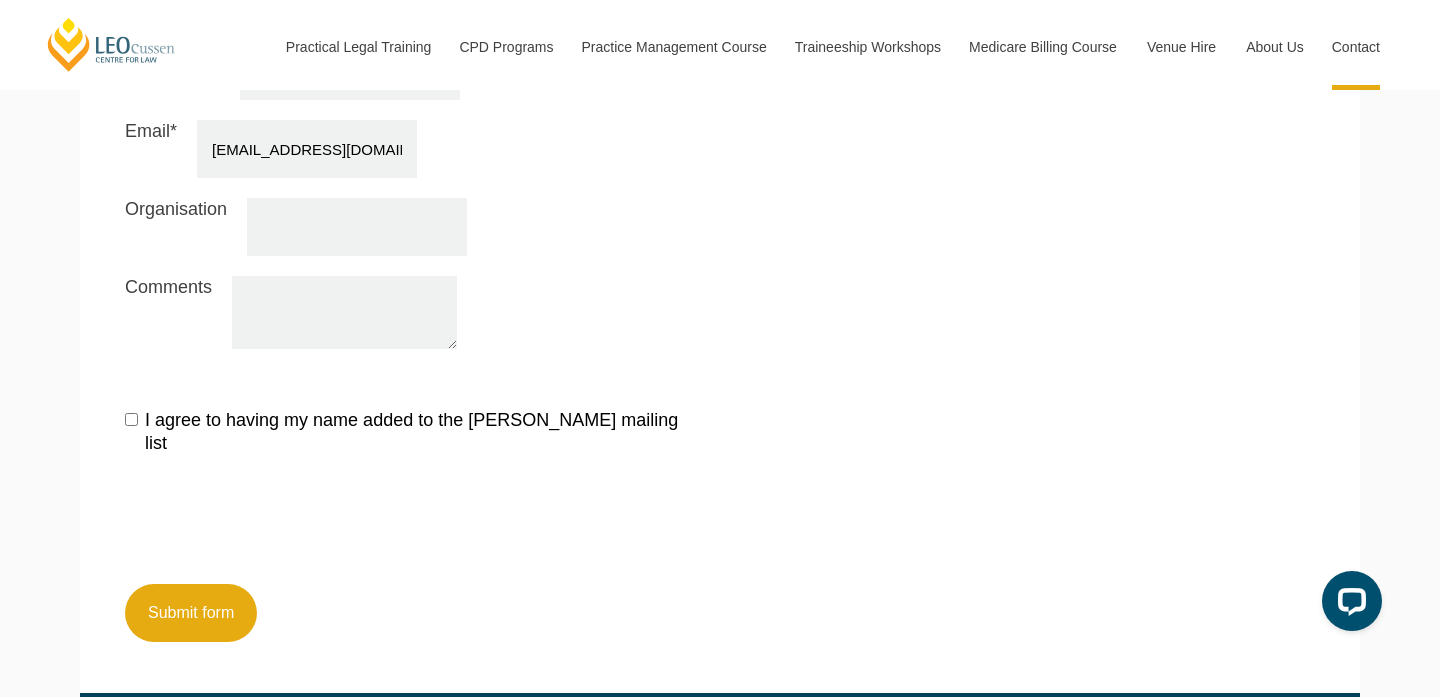 click on "Comments" at bounding box center [344, 312] 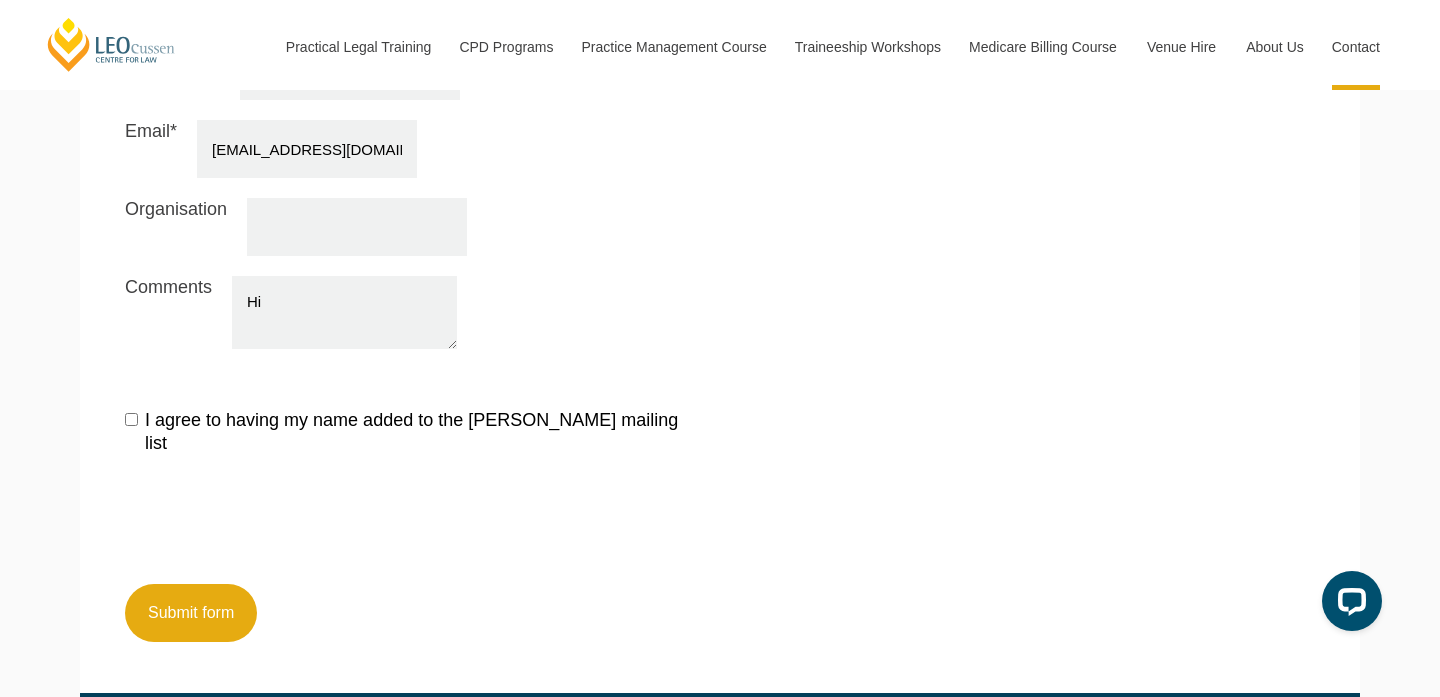 type on "H" 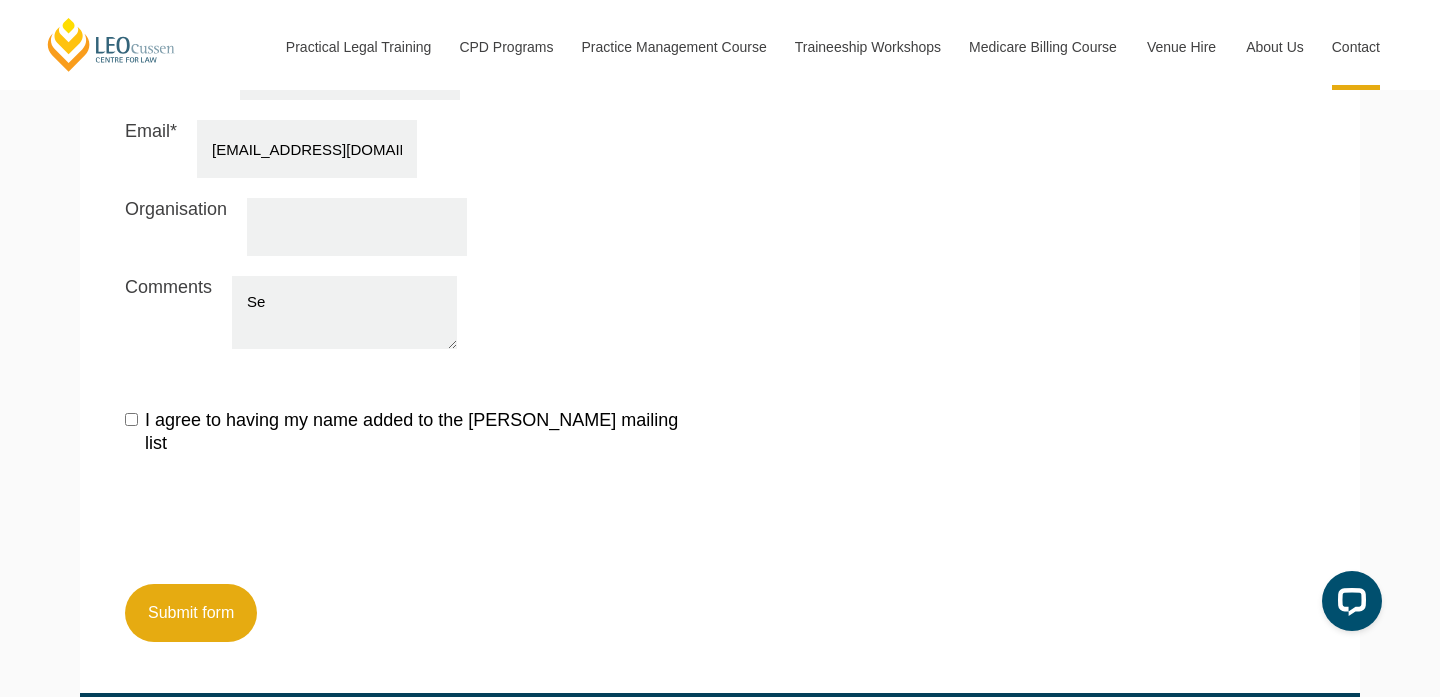 type on "S" 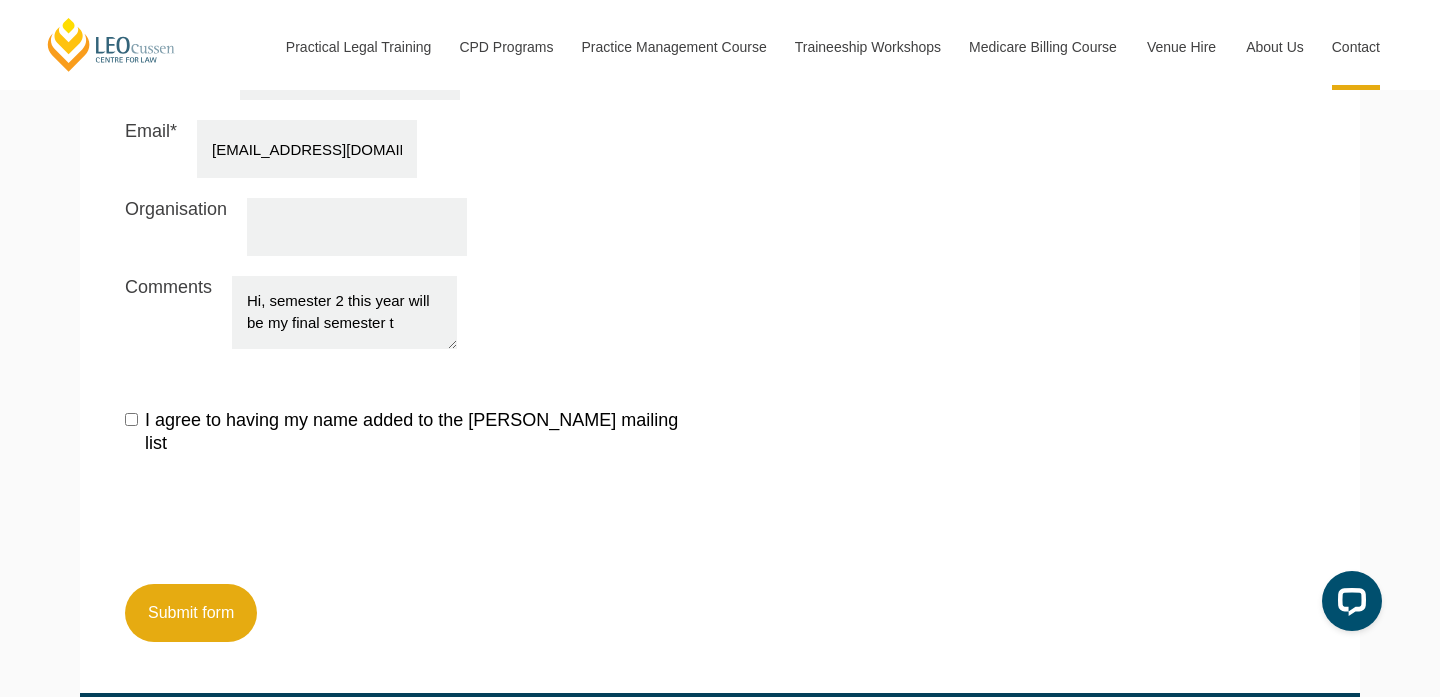 scroll, scrollTop: 5, scrollLeft: 0, axis: vertical 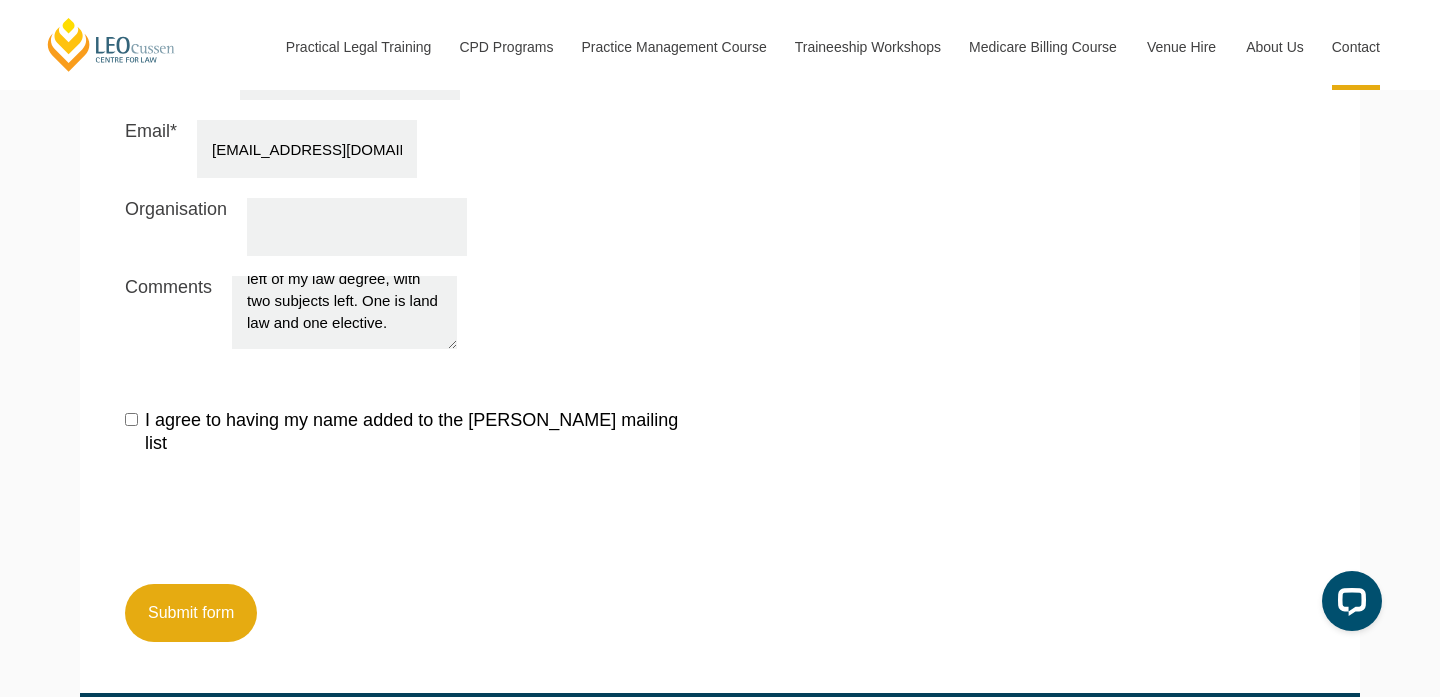 click on "Hi, I'm wondering if I would be able to enrol in  PLT this year. I have one semester left of my law degree, with two subjects left. One is land law and one elective." at bounding box center [344, 312] 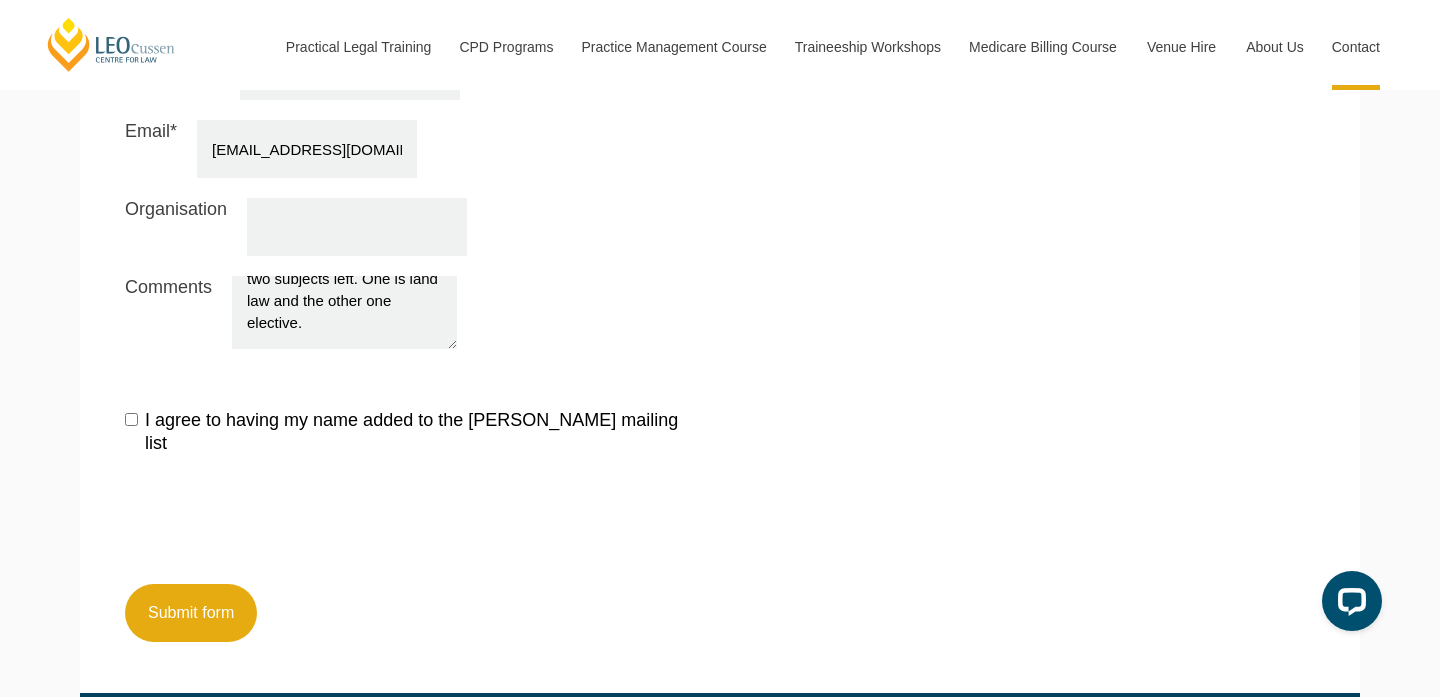 scroll, scrollTop: 130, scrollLeft: 0, axis: vertical 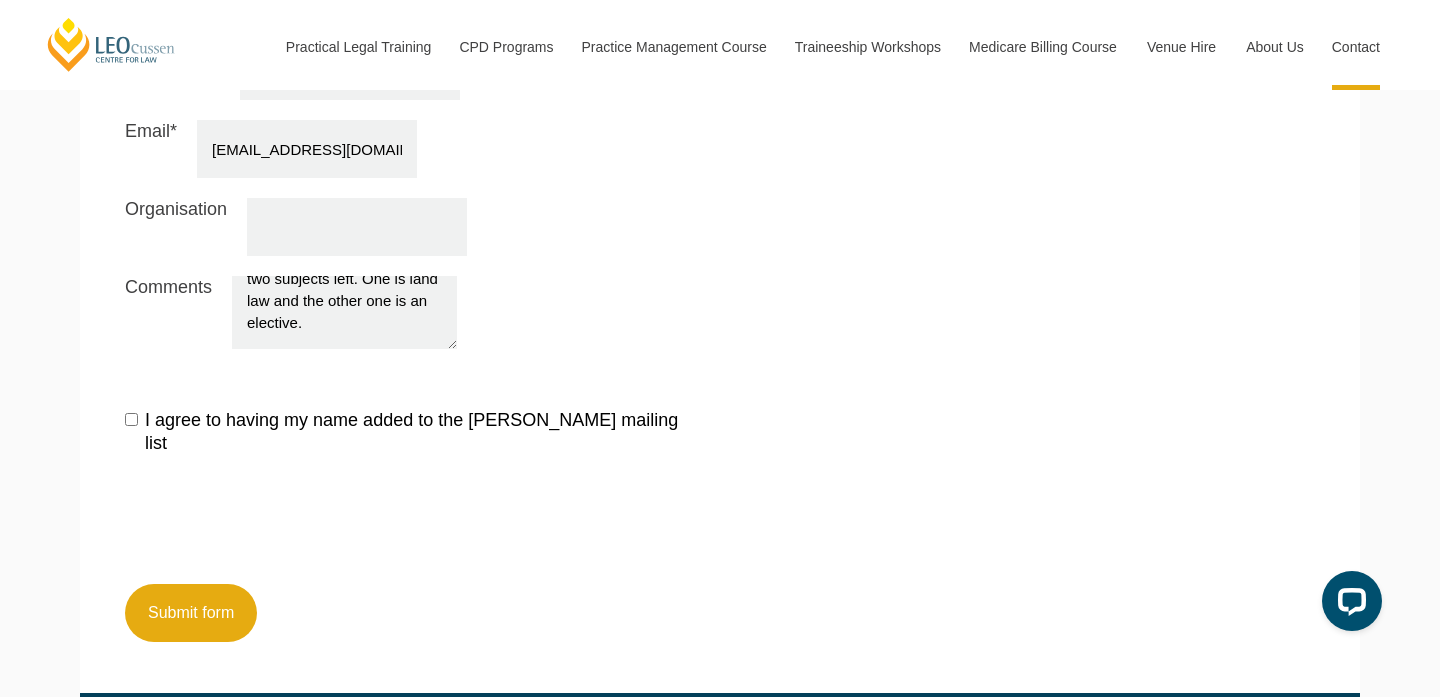 click on "Hi, I'm wondering if I would be able to enrol in  PLT this year. I have one semester left of my law degree, with two subjects left. One is land law and the other one is an elective." at bounding box center [344, 312] 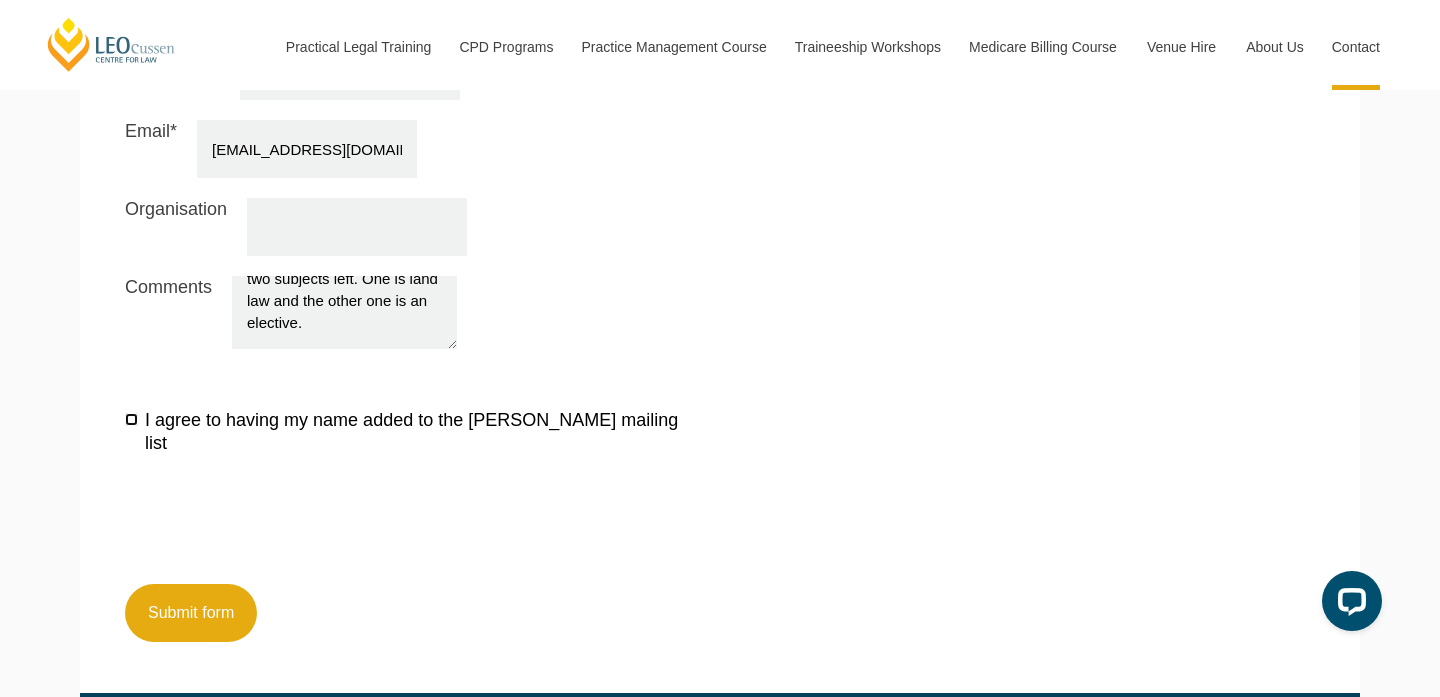 click on "I agree to having my name added to the [PERSON_NAME] mailing list" at bounding box center (131, 419) 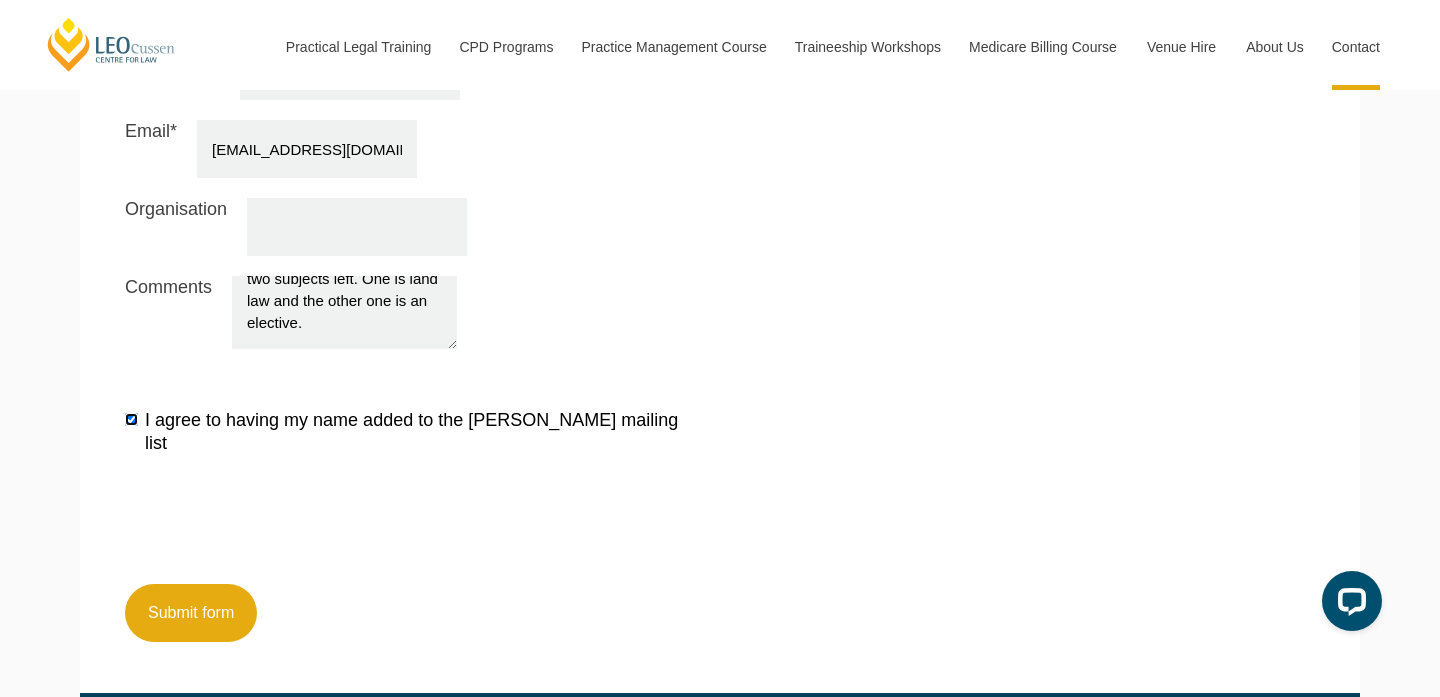 click on "I agree to having my name added to the [PERSON_NAME] mailing list" at bounding box center [131, 419] 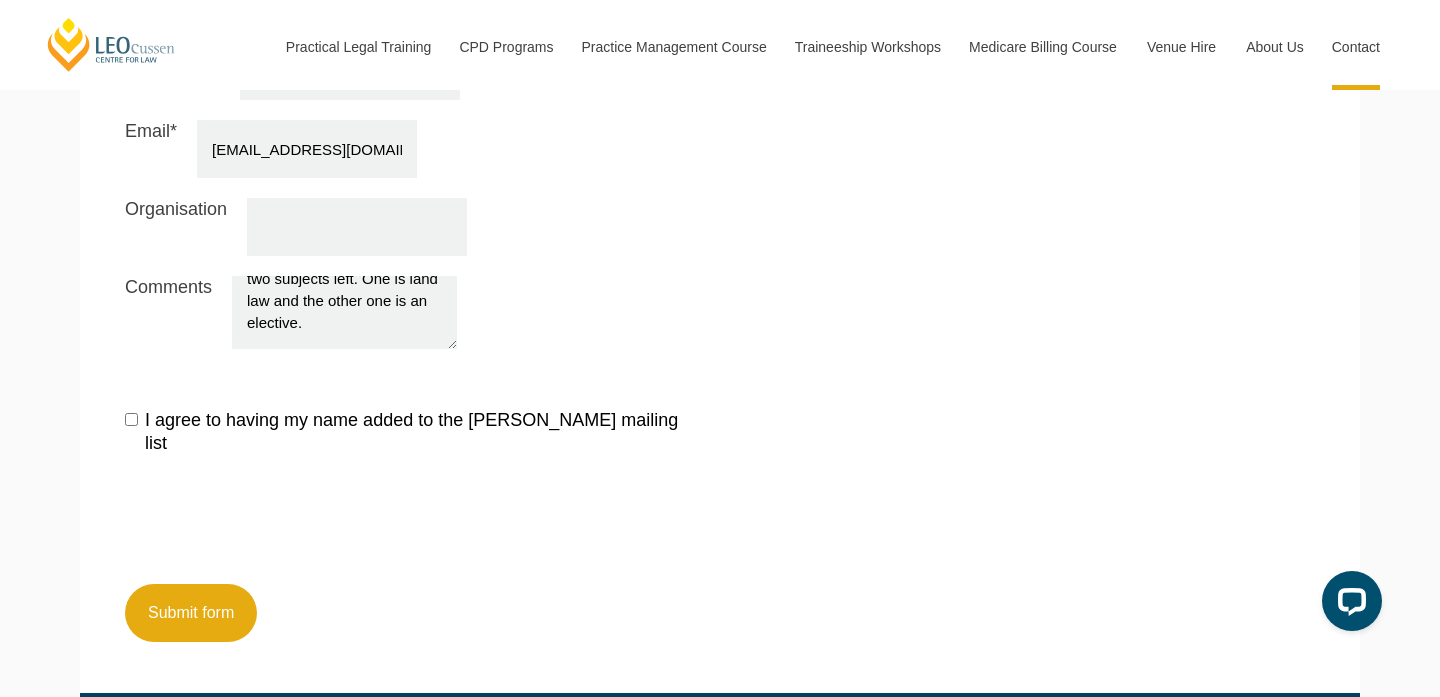 click on "Hi, I'm wondering if I would be able to enrol in  PLT this year. I have one semester left of my law degree, with two subjects left. One is land law and the other one is an elective." at bounding box center [344, 312] 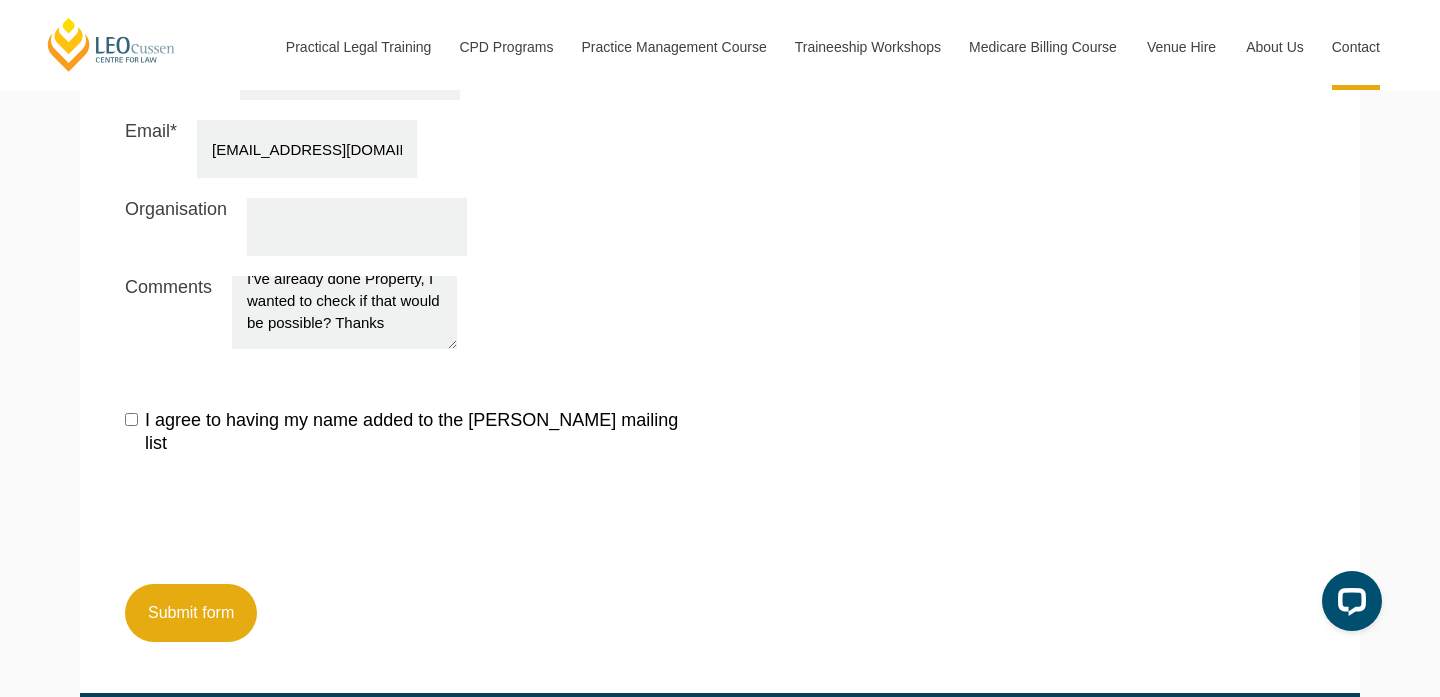 scroll, scrollTop: 249, scrollLeft: 0, axis: vertical 